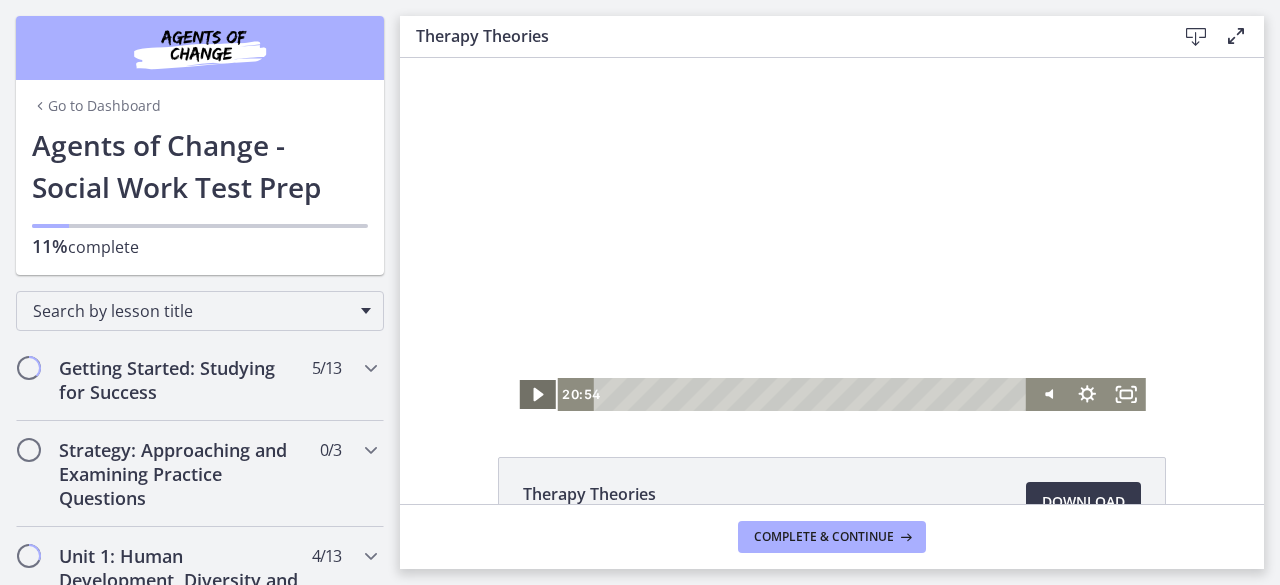 scroll, scrollTop: 0, scrollLeft: 0, axis: both 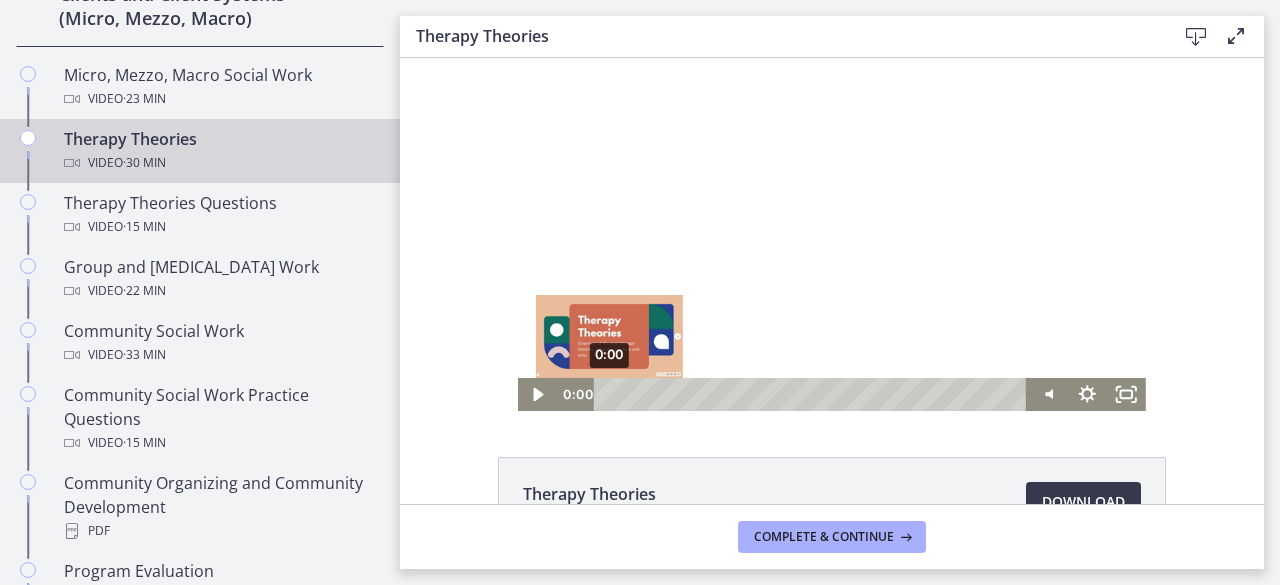 click on "0:00" at bounding box center [814, 394] 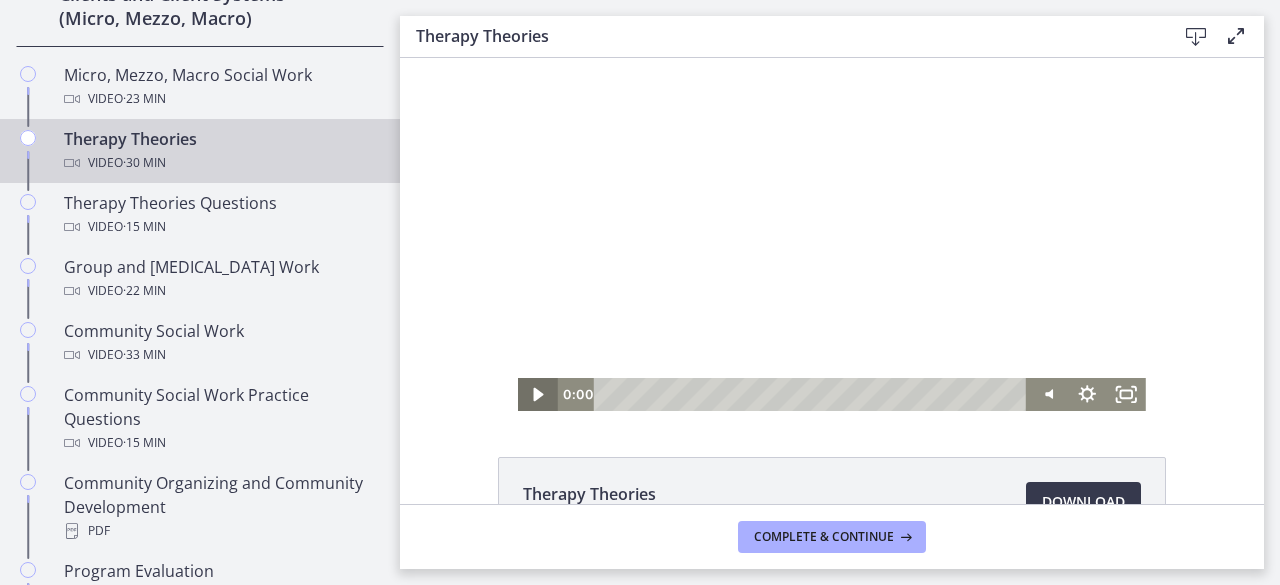 click 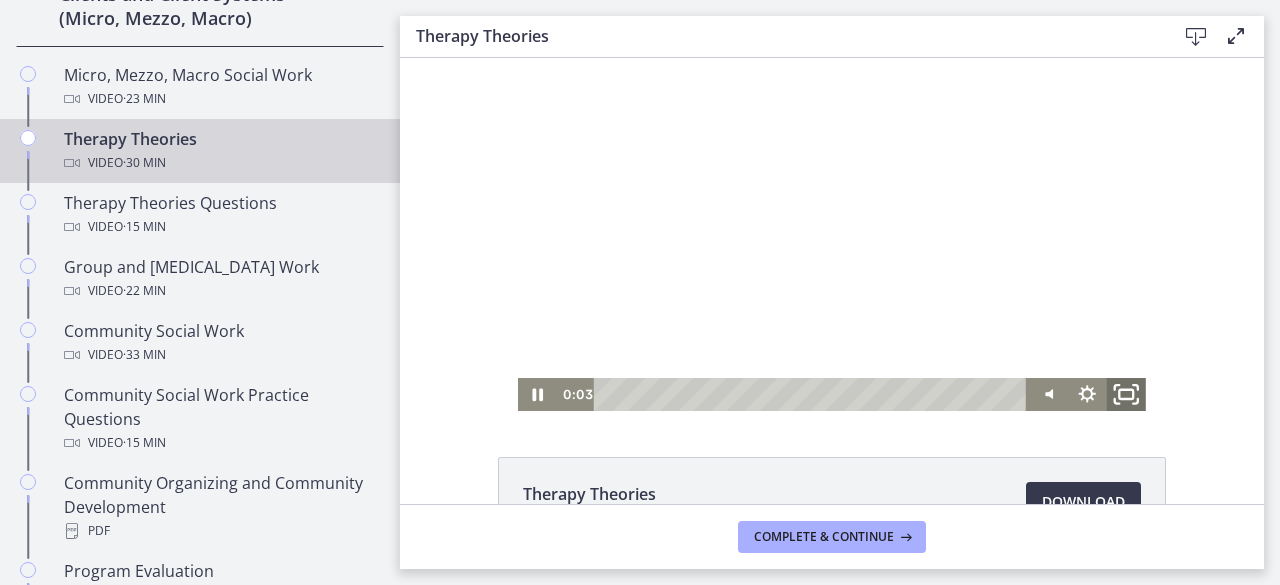 click 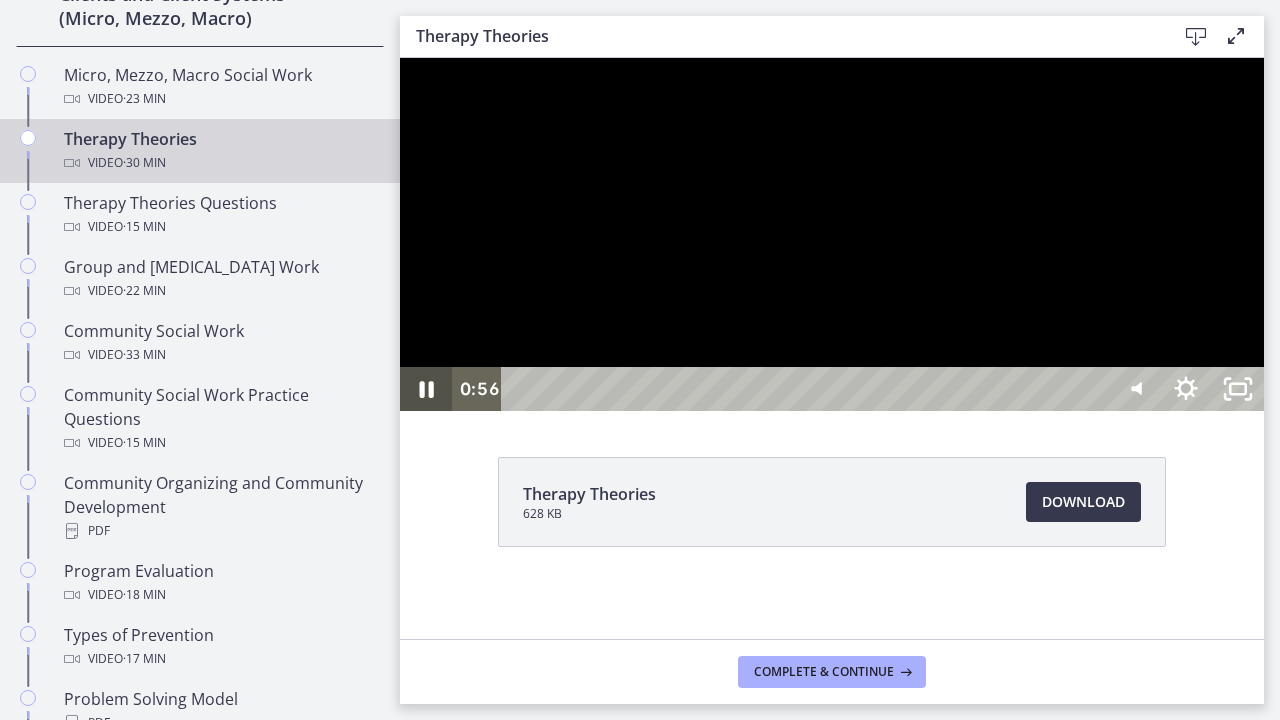 click 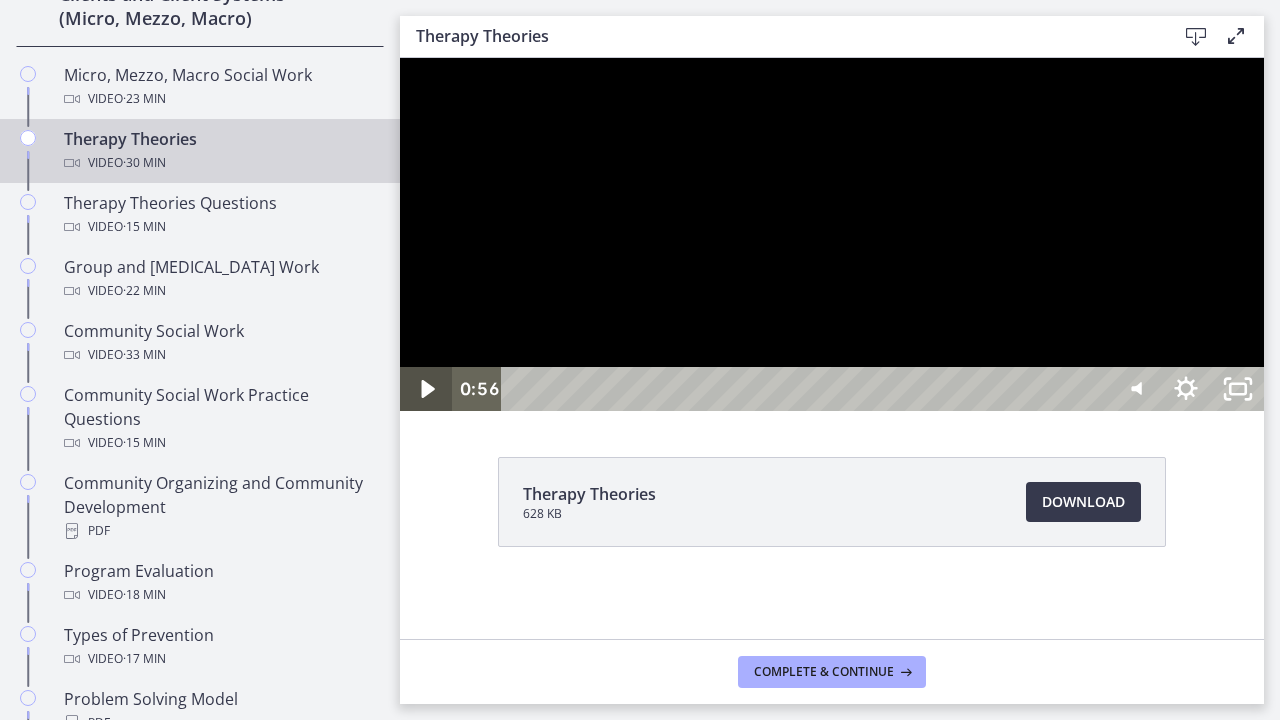 click 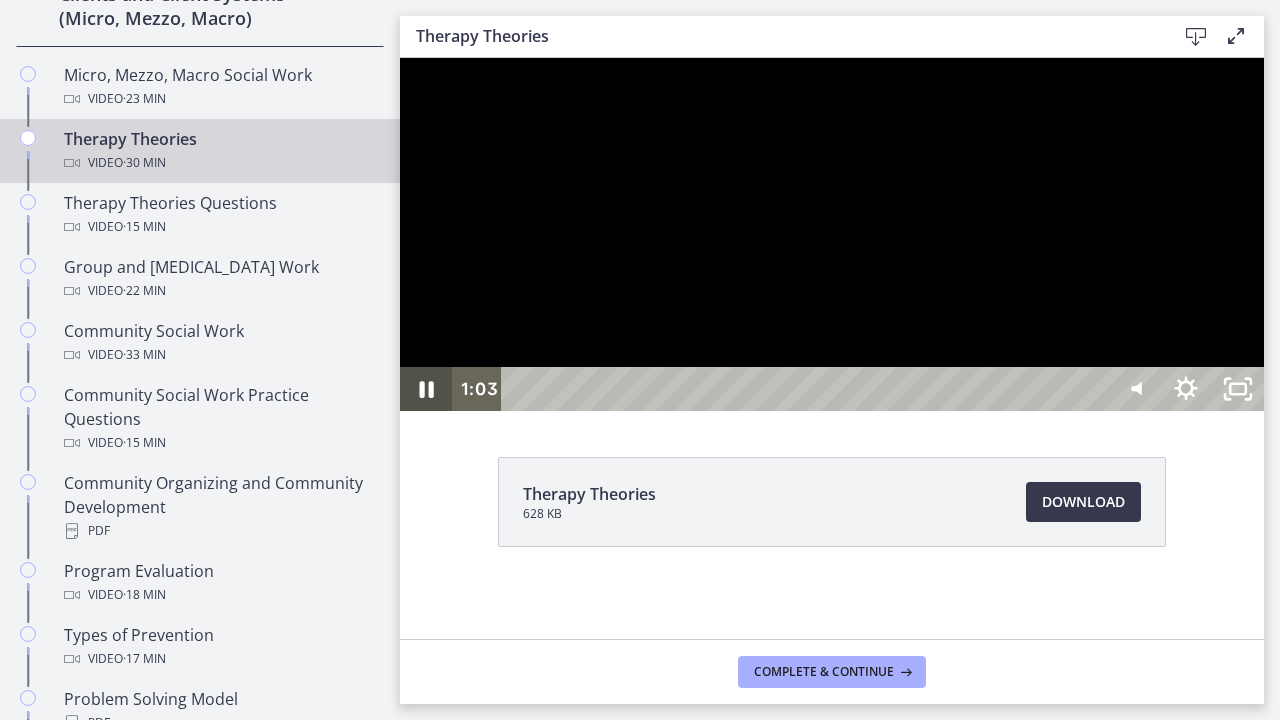 click 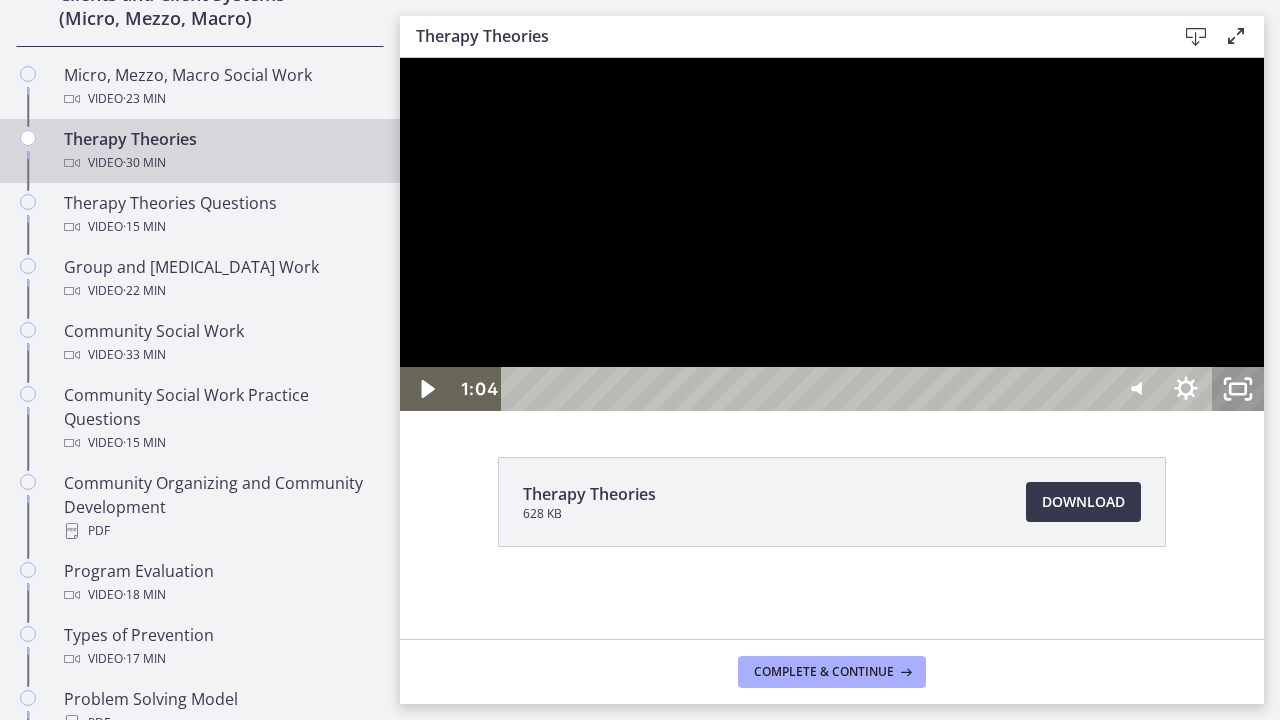 click 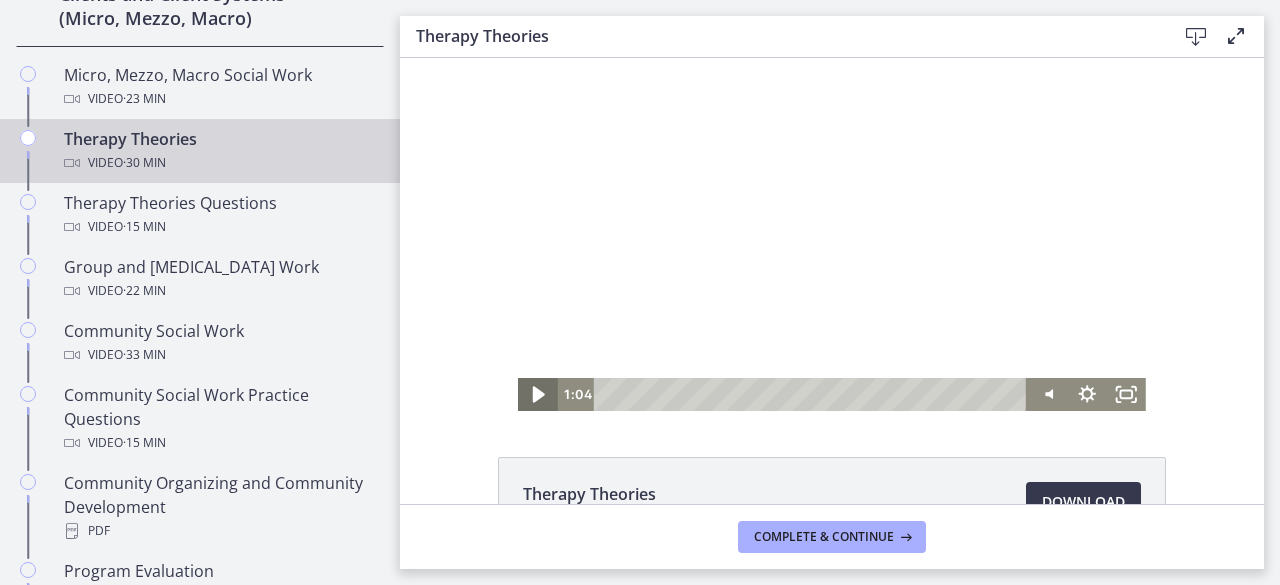 click 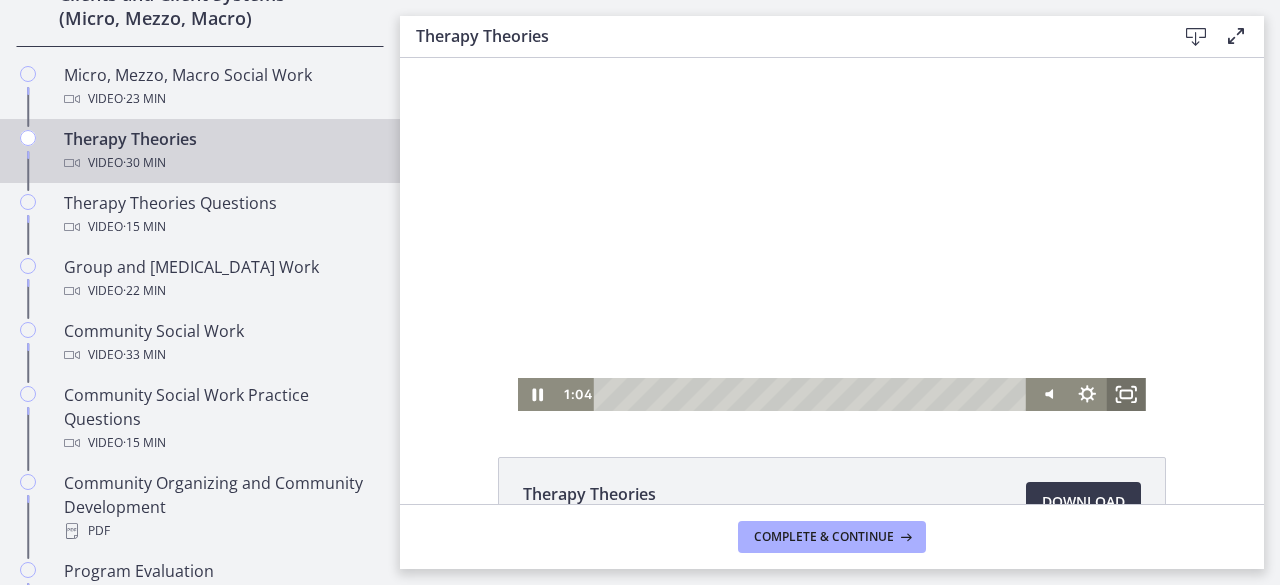 click 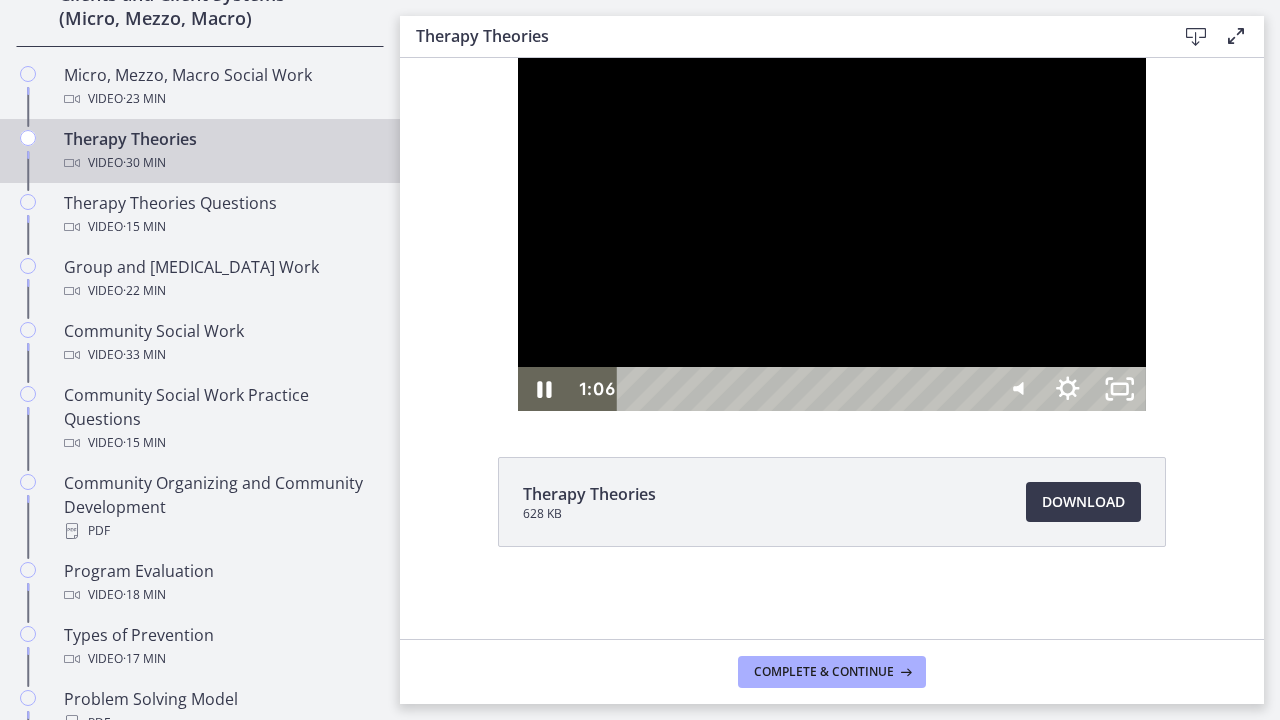 type 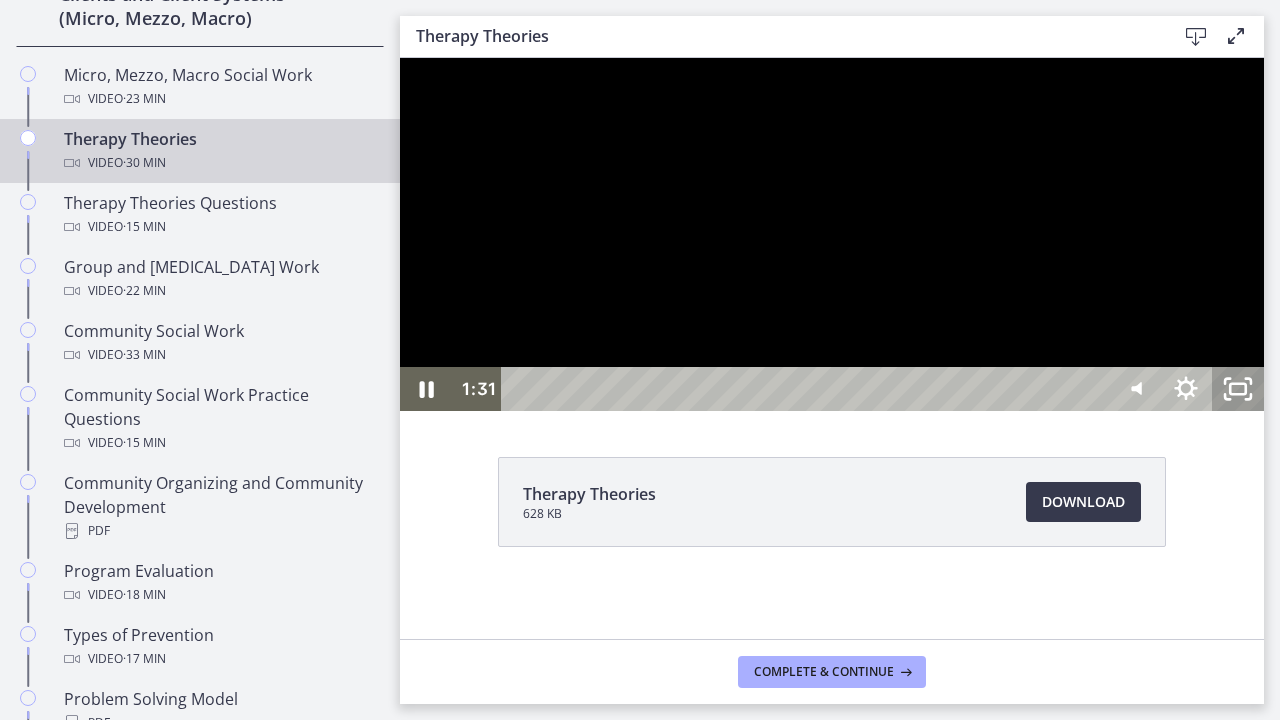 click 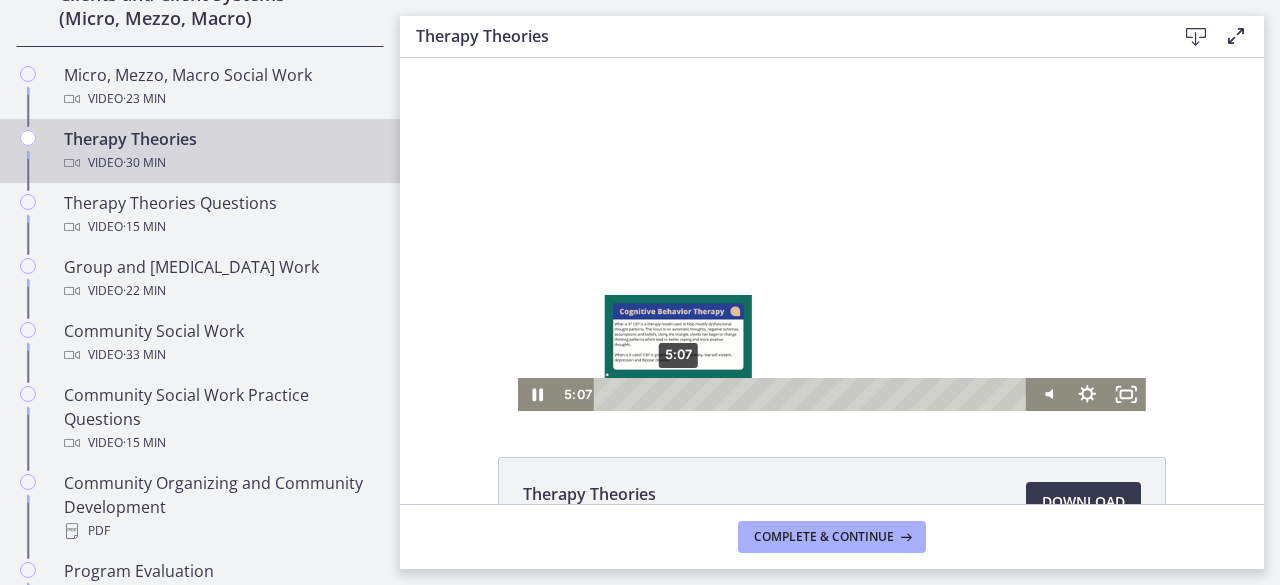 click on "5:07" at bounding box center (814, 394) 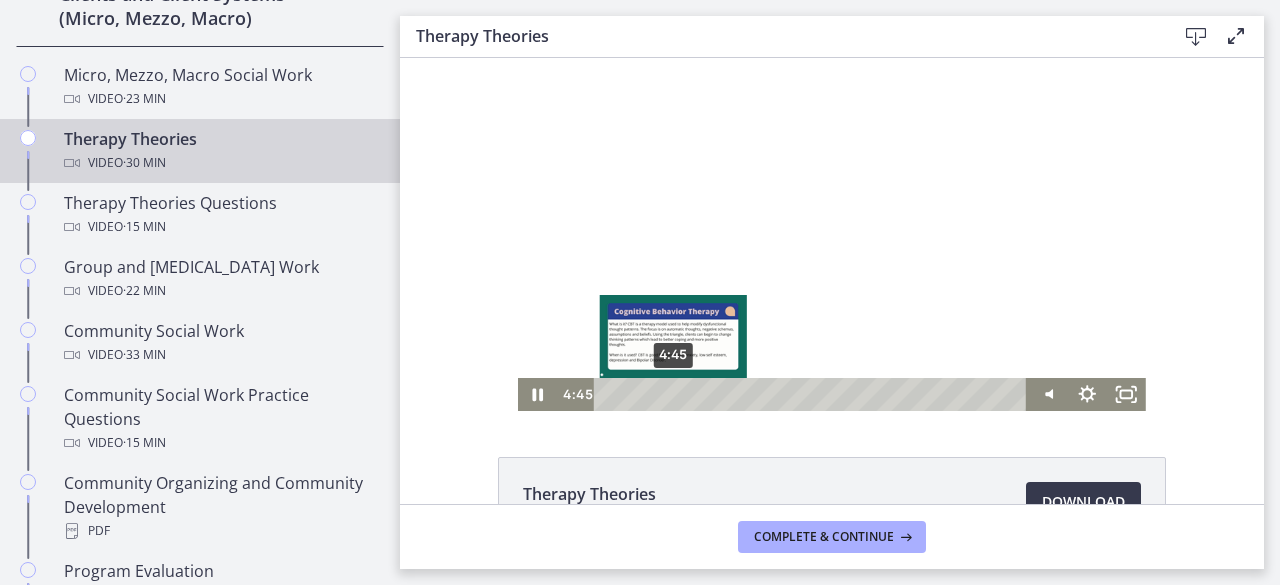click at bounding box center (673, 394) 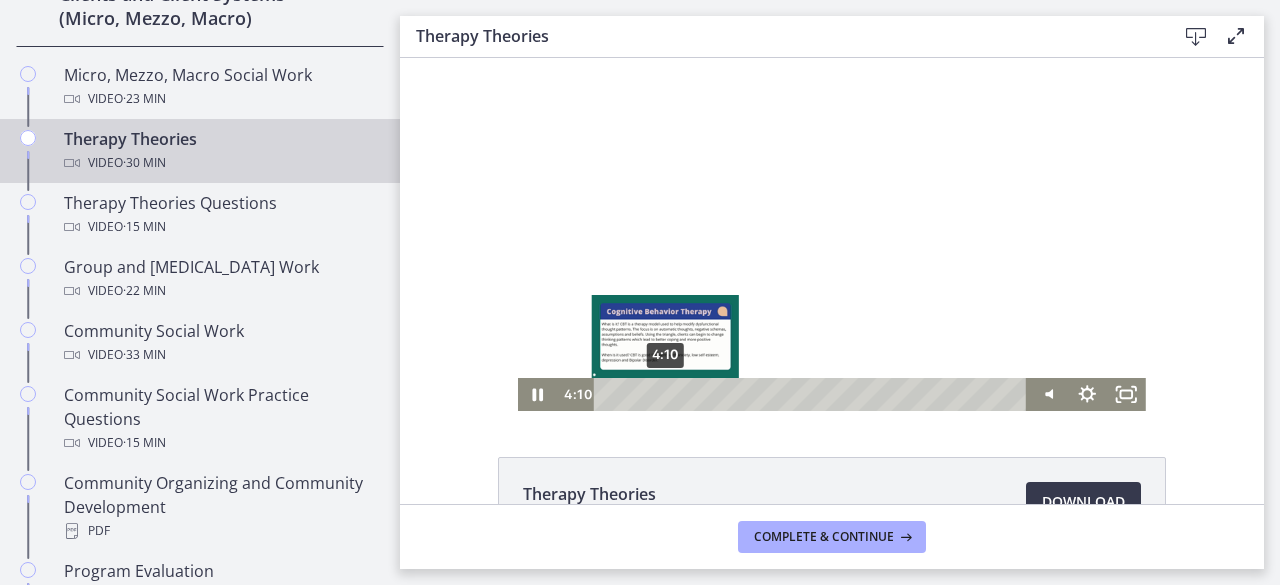 click on "4:10" at bounding box center [814, 394] 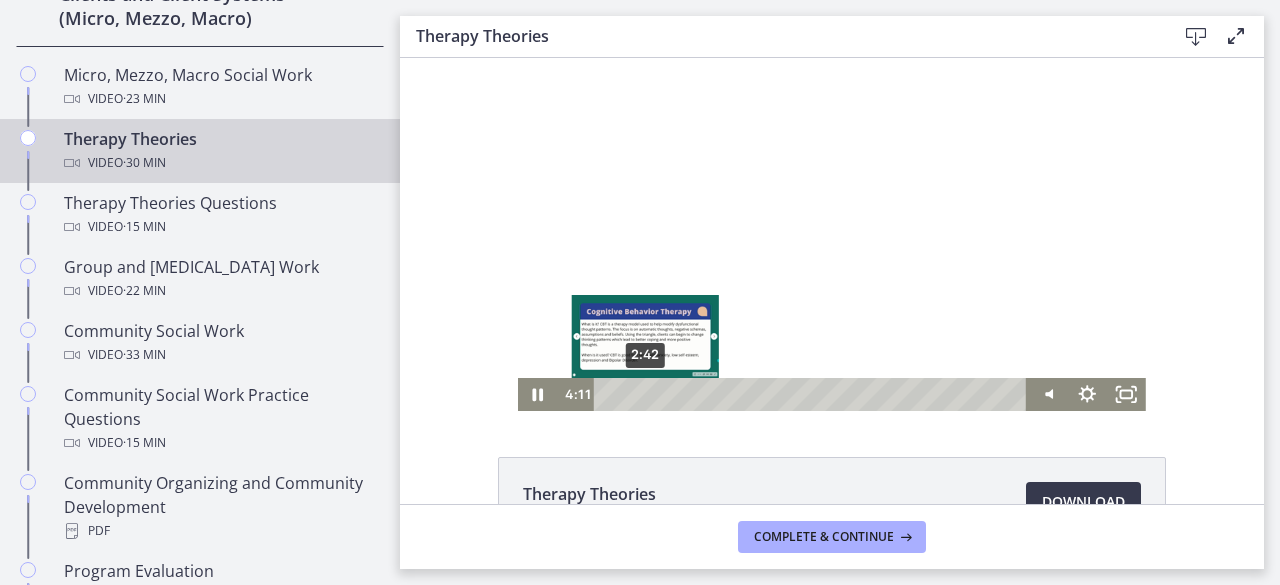 click on "2:42" at bounding box center [814, 394] 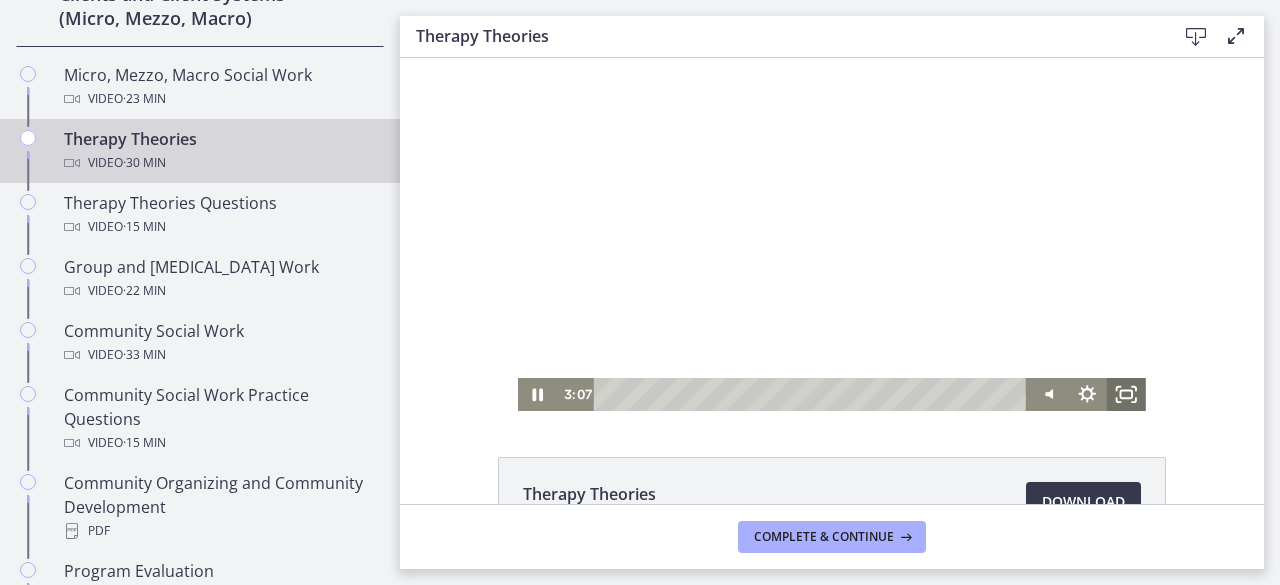 click 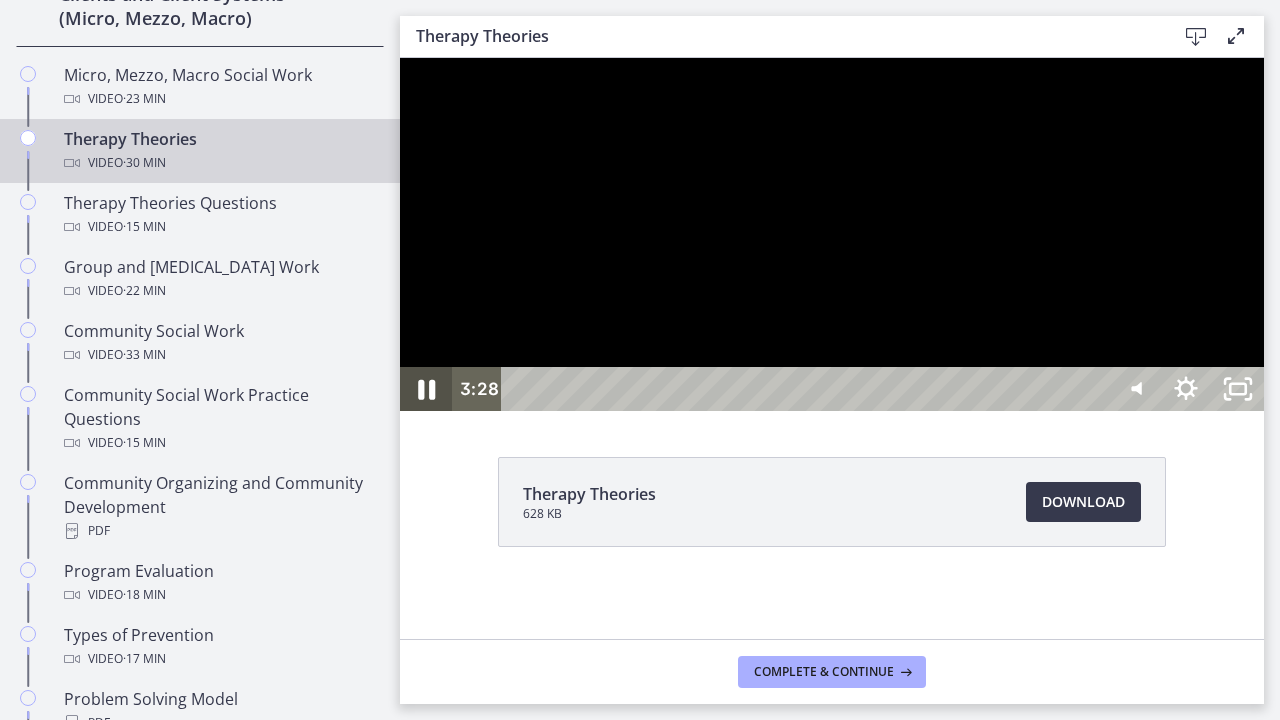 click 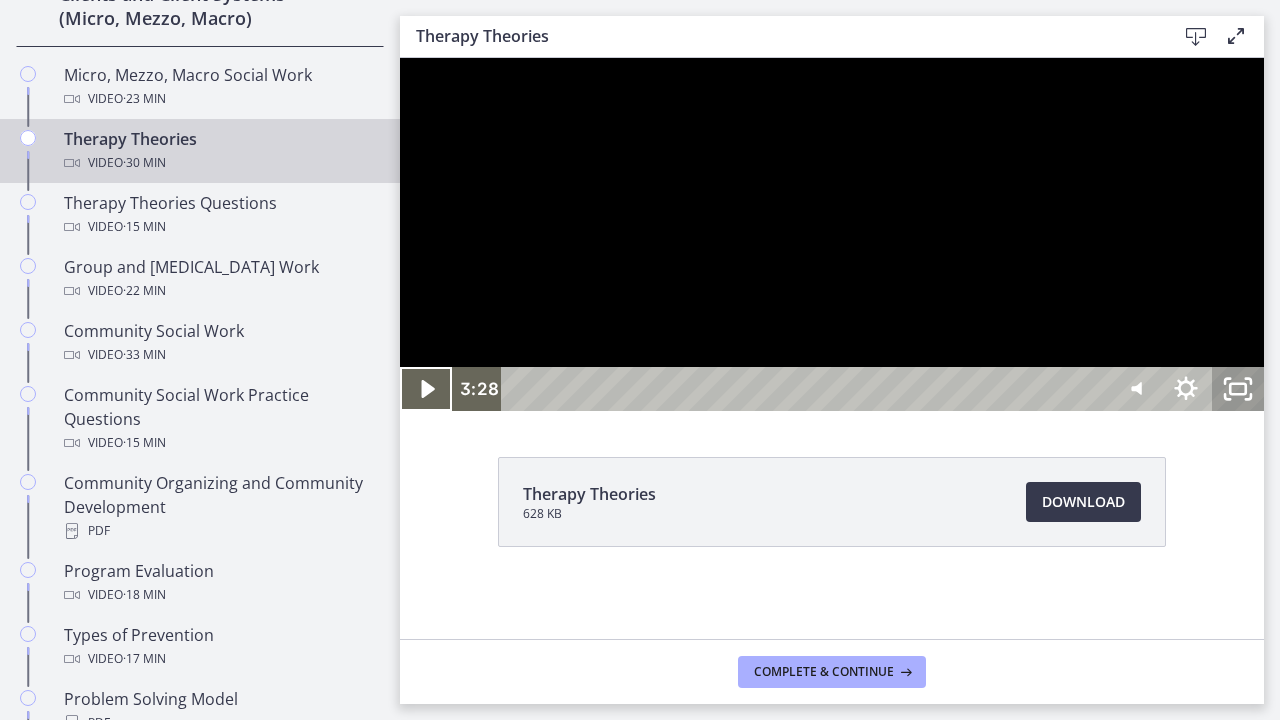 click 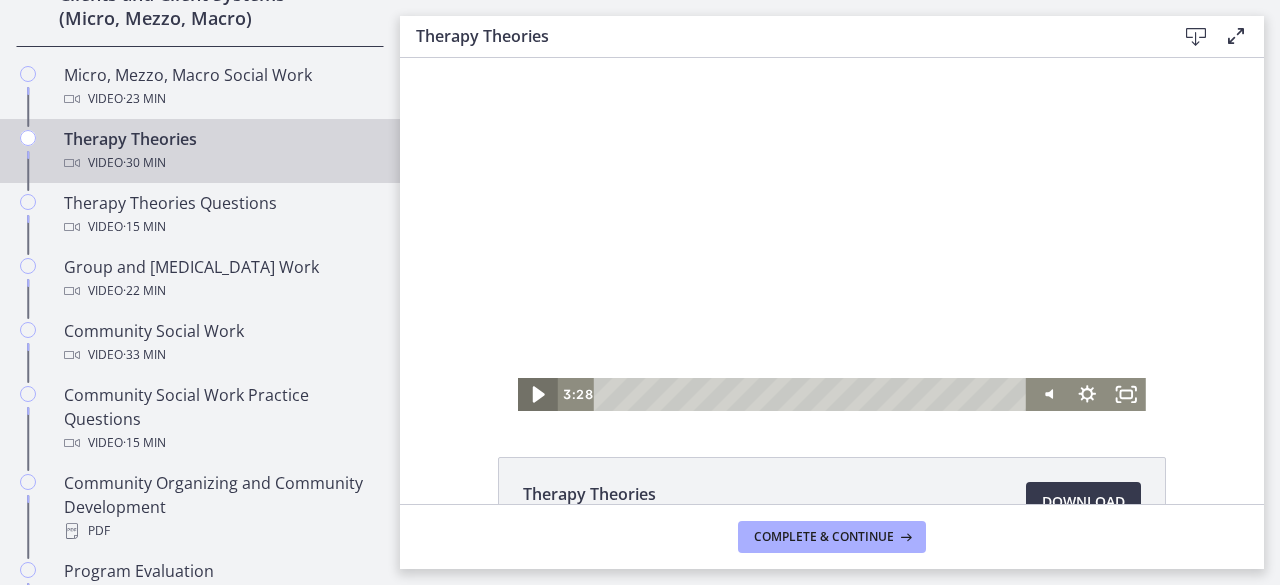 click 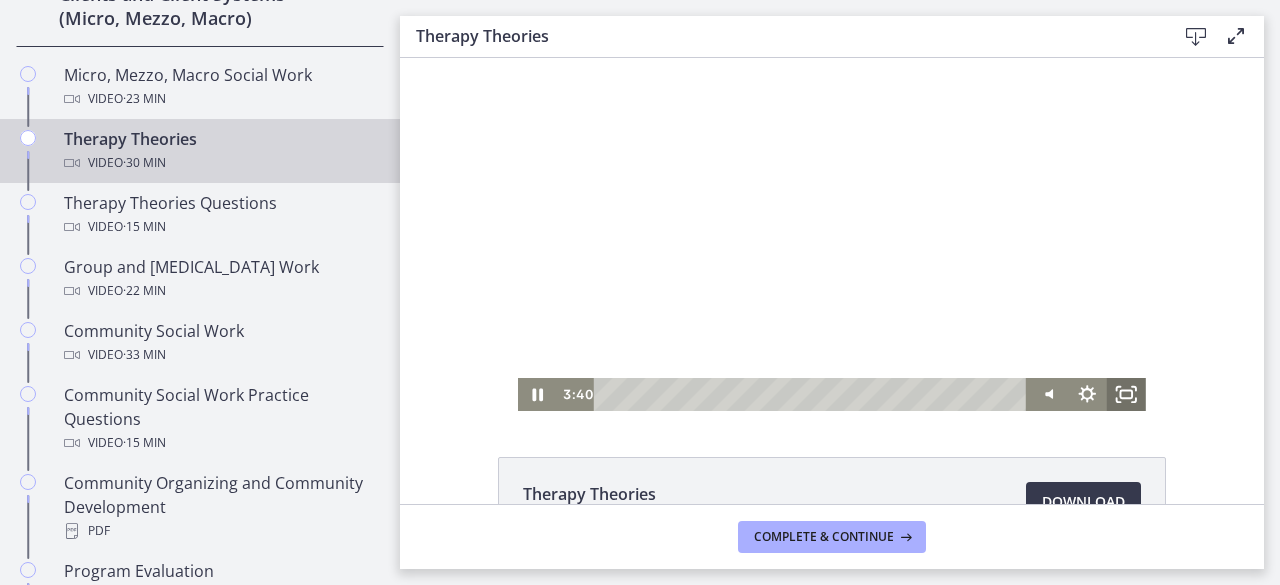 drag, startPoint x: 1120, startPoint y: 398, endPoint x: 1520, endPoint y: 542, distance: 425.13055 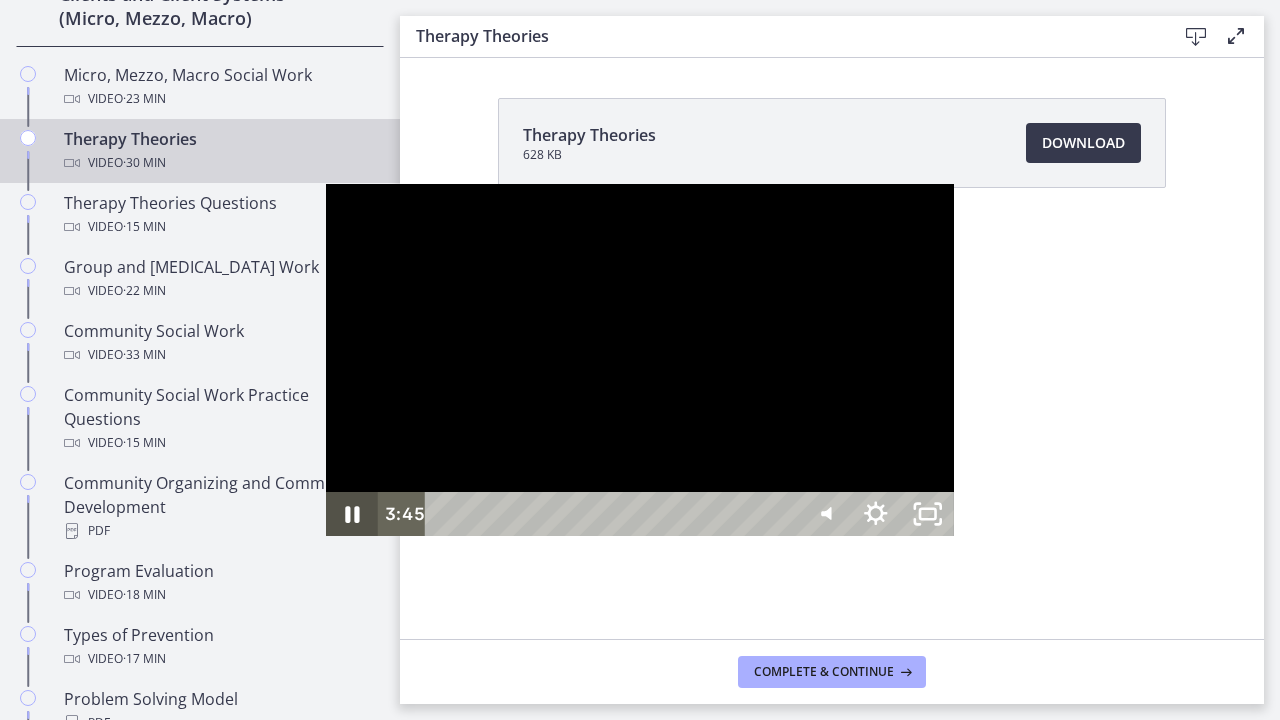 click 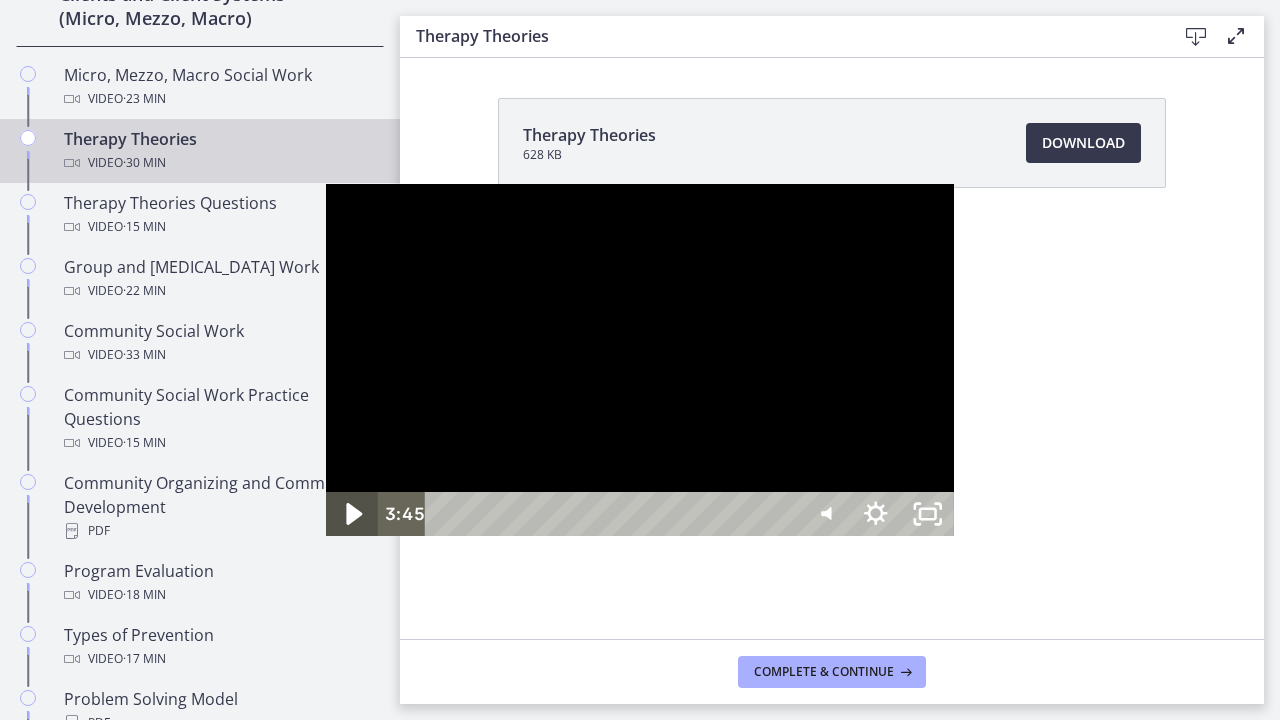 click 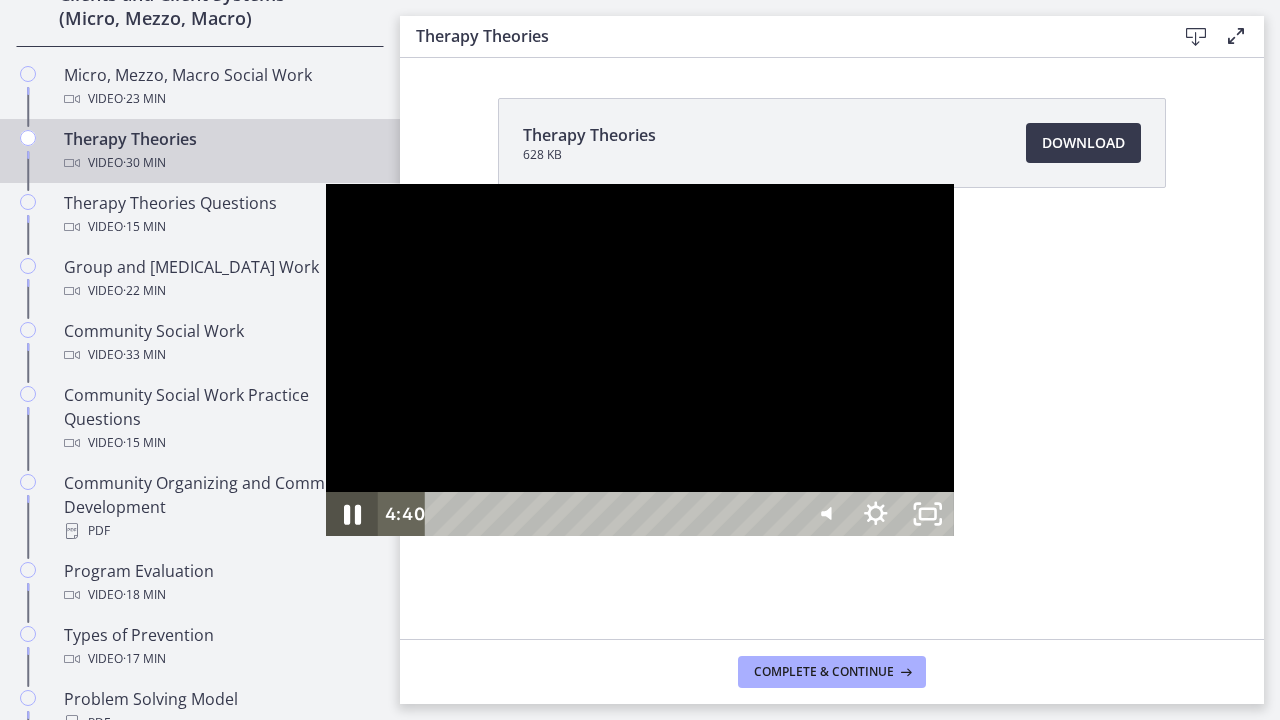 click 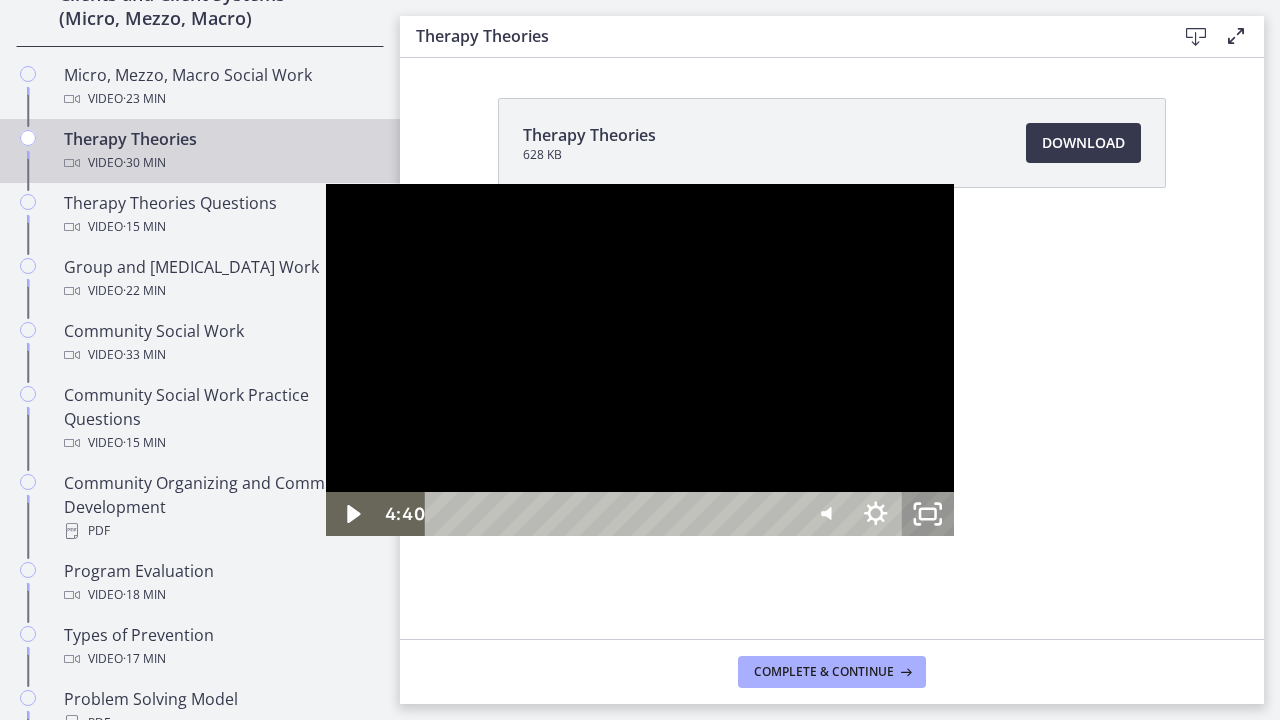 click 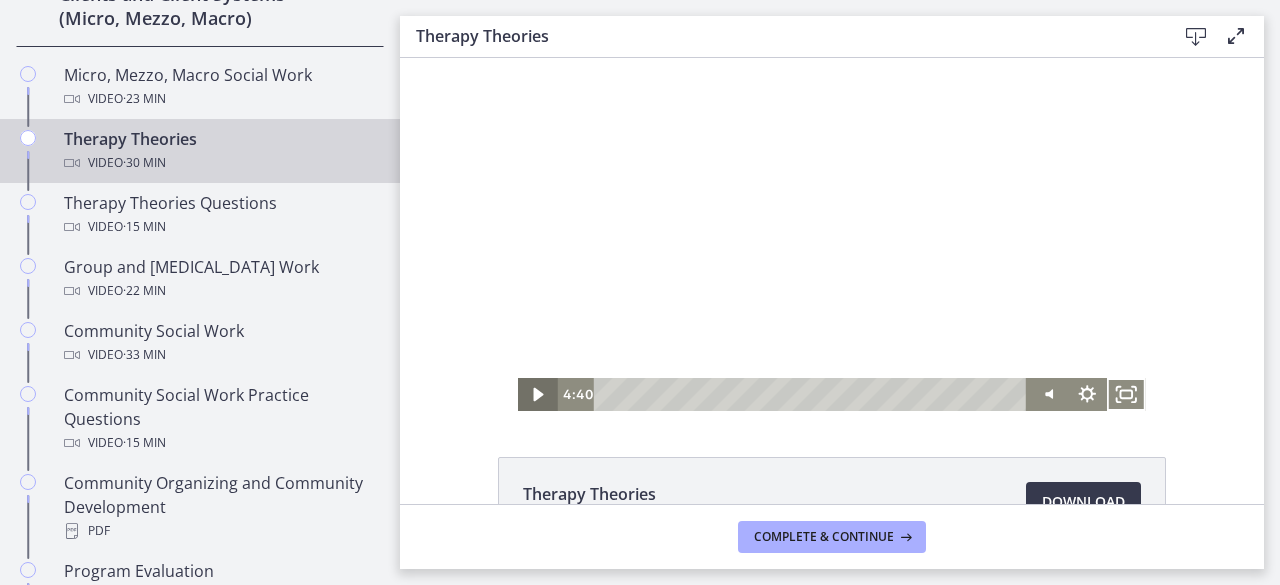 click 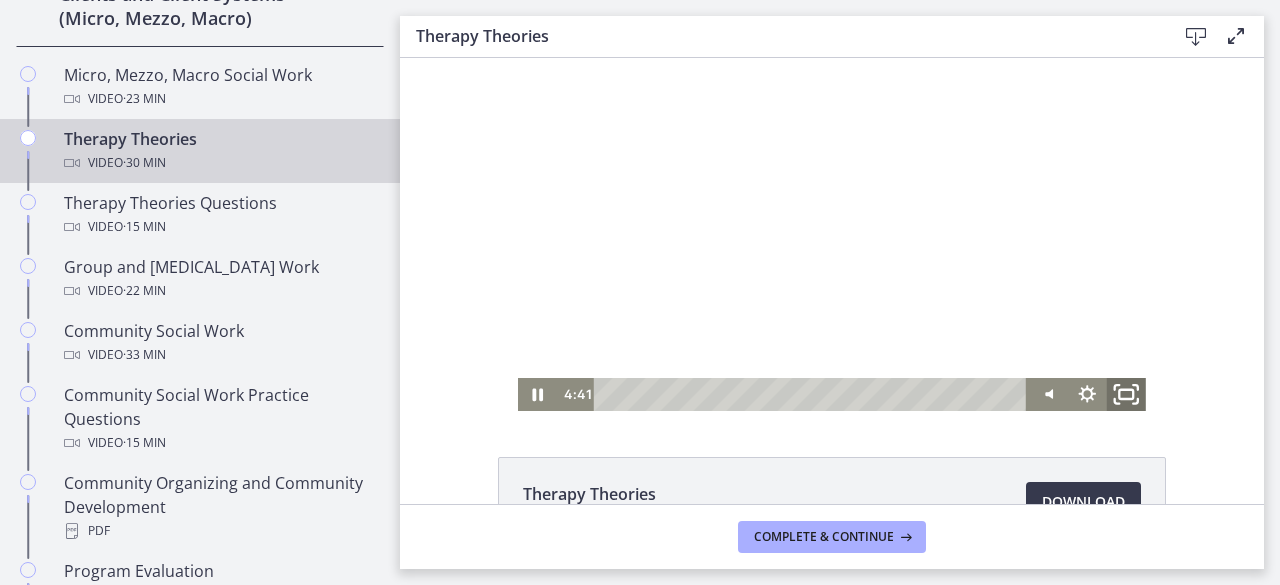 click 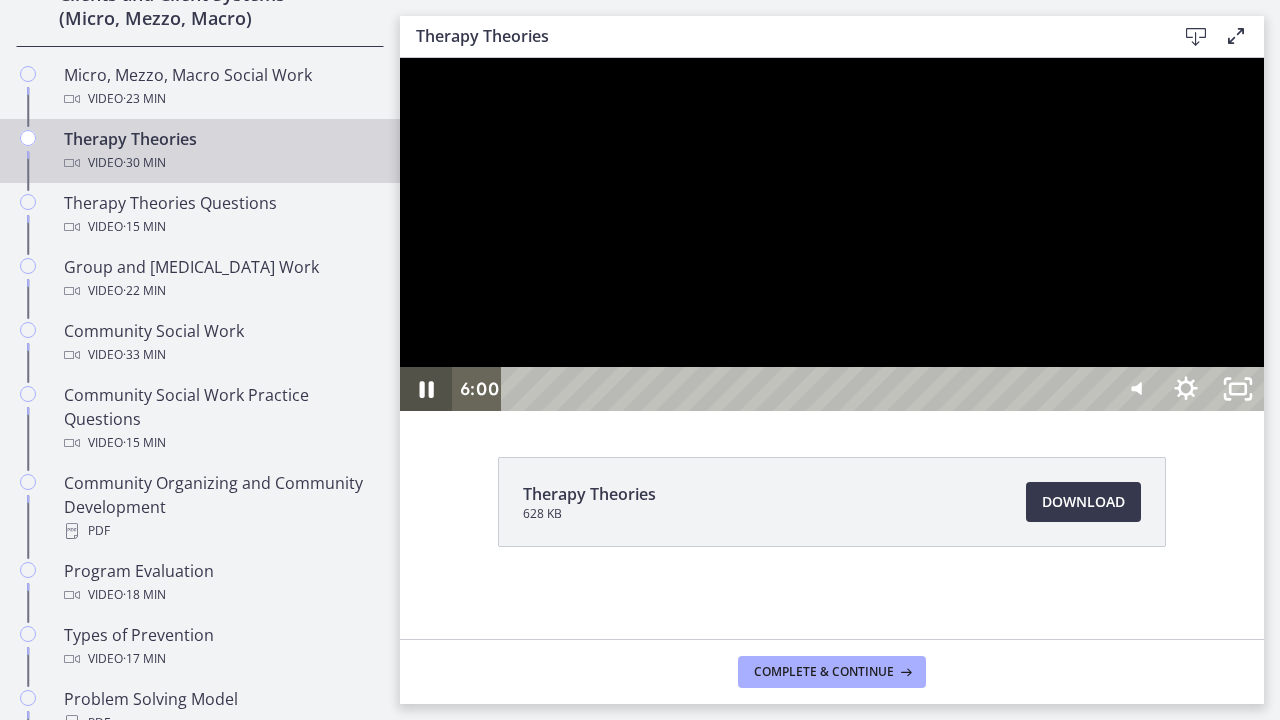 click 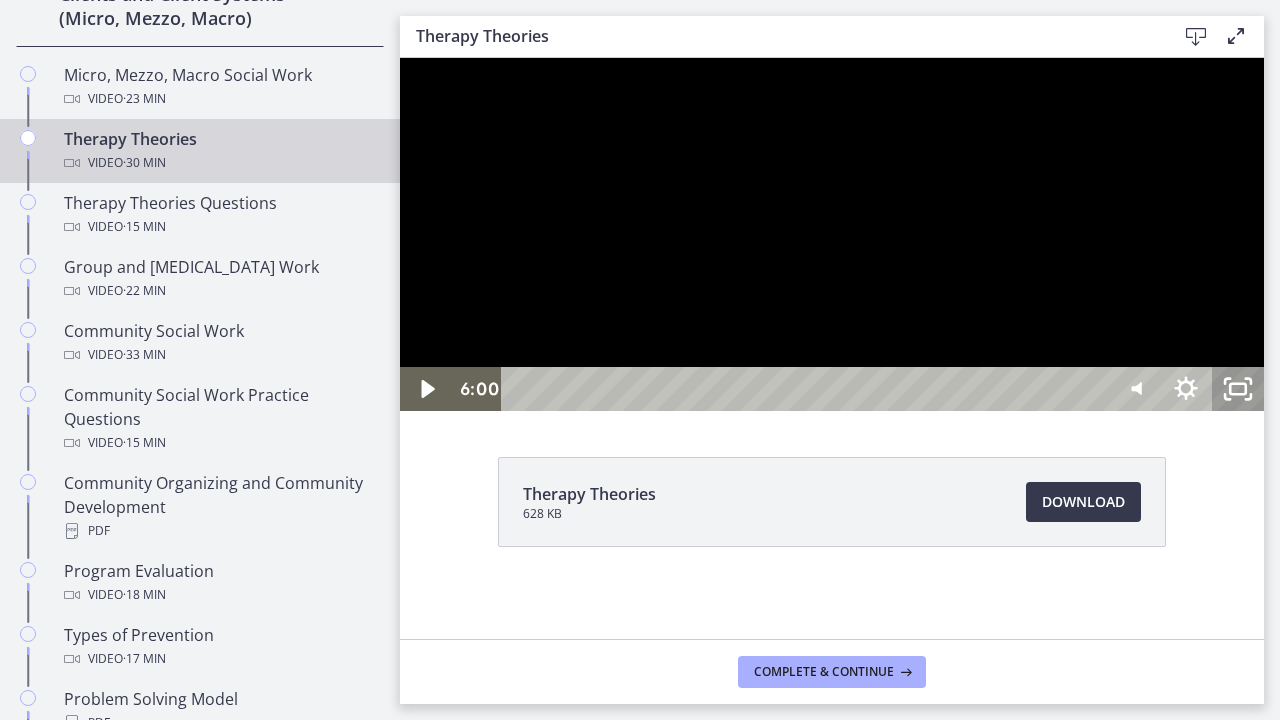 click 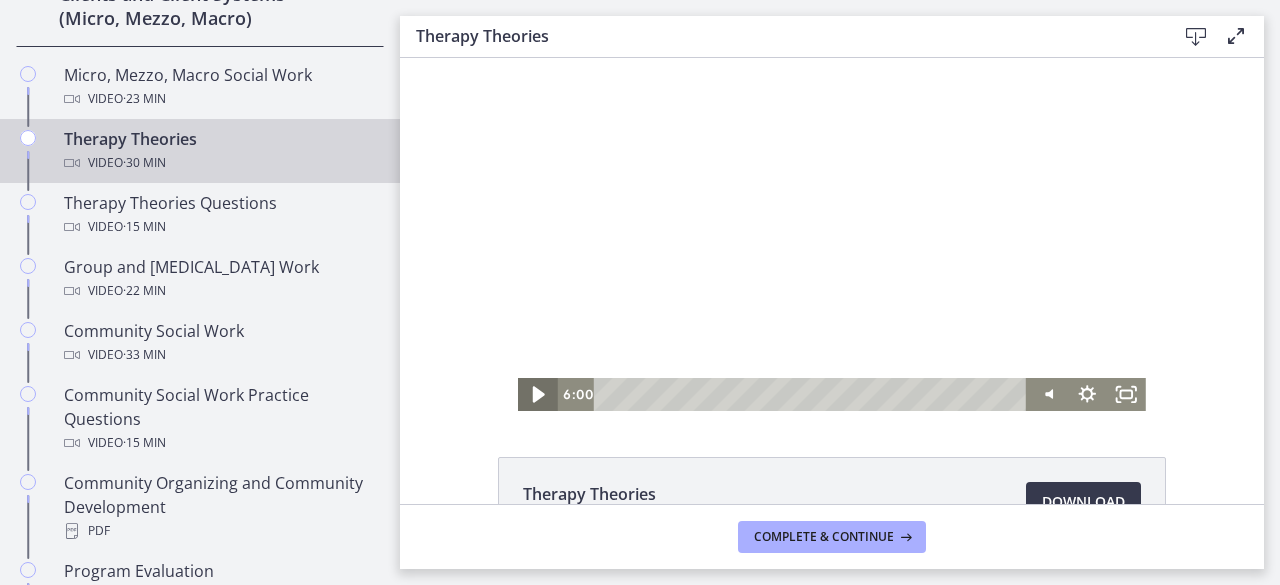 click 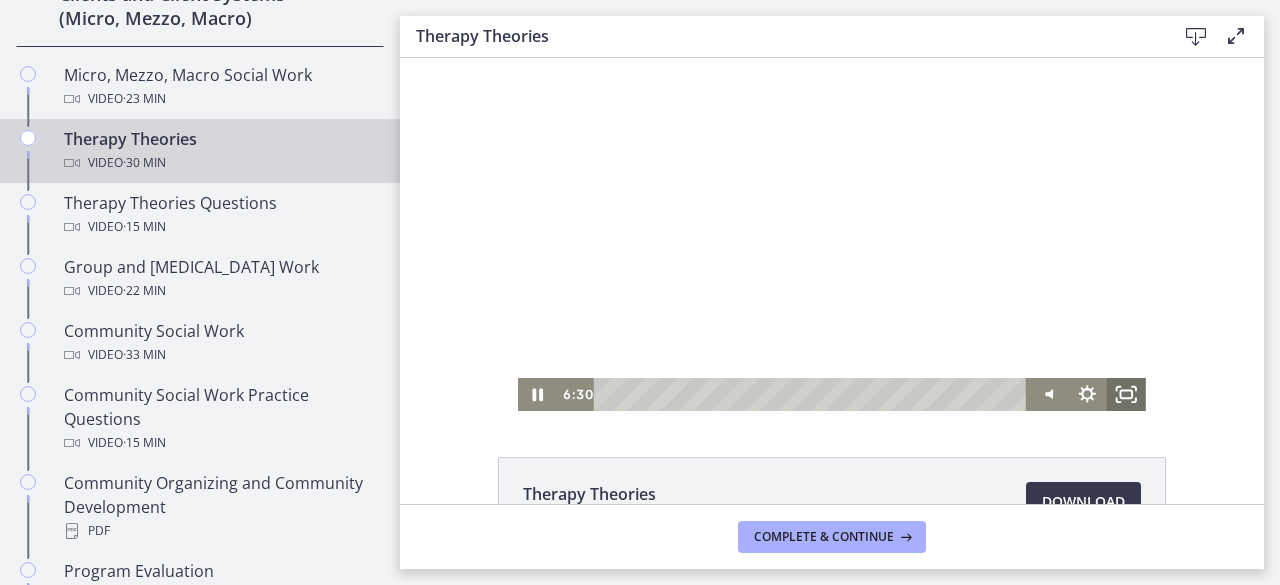 click 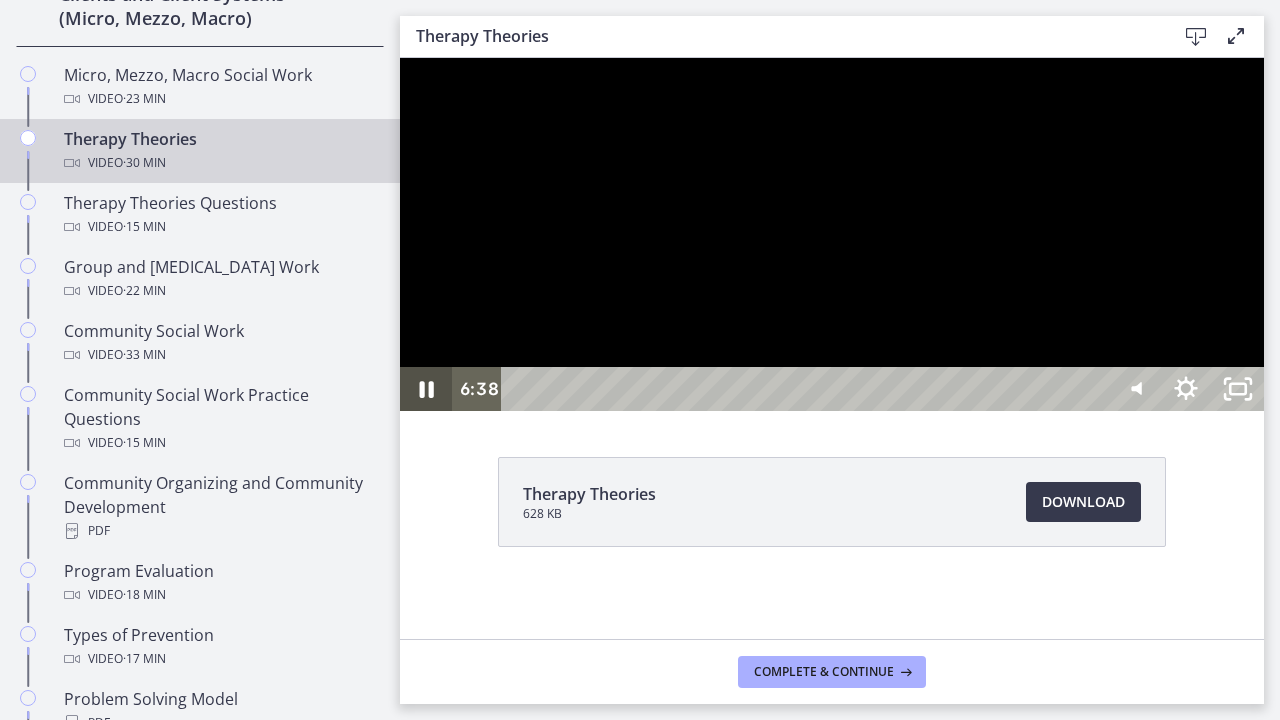 click 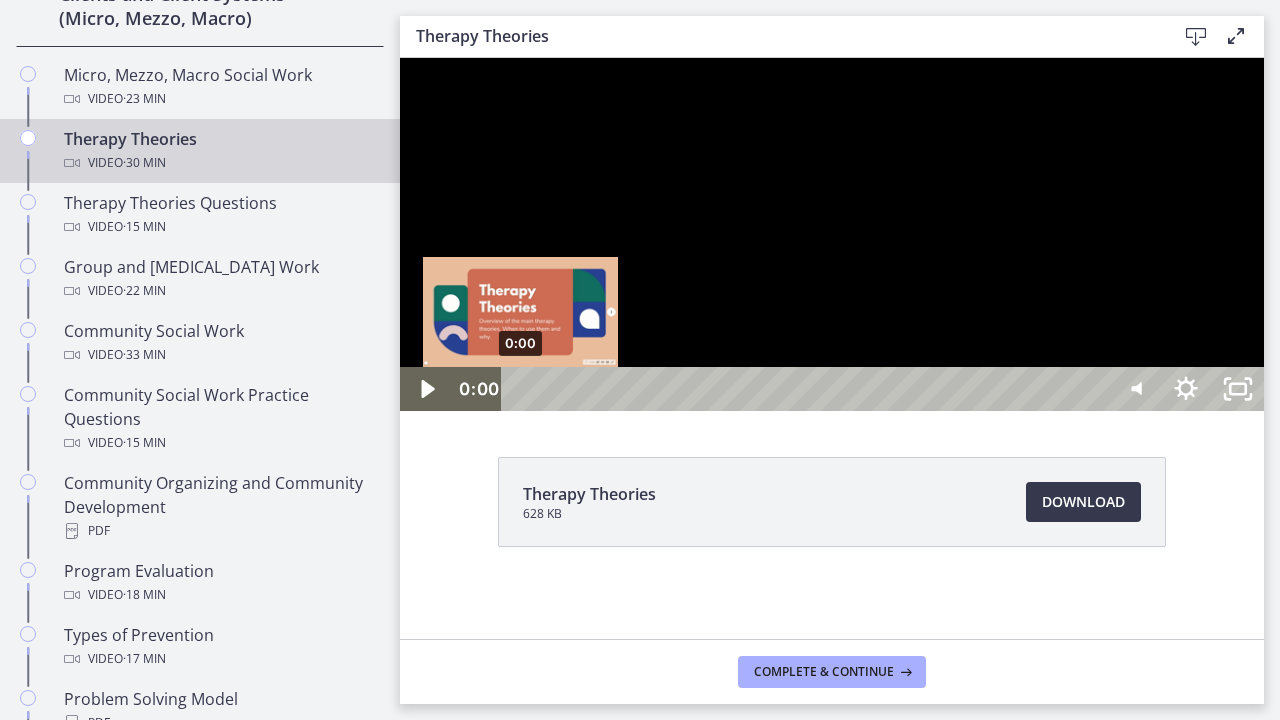 click on "0:00" at bounding box center [807, 389] 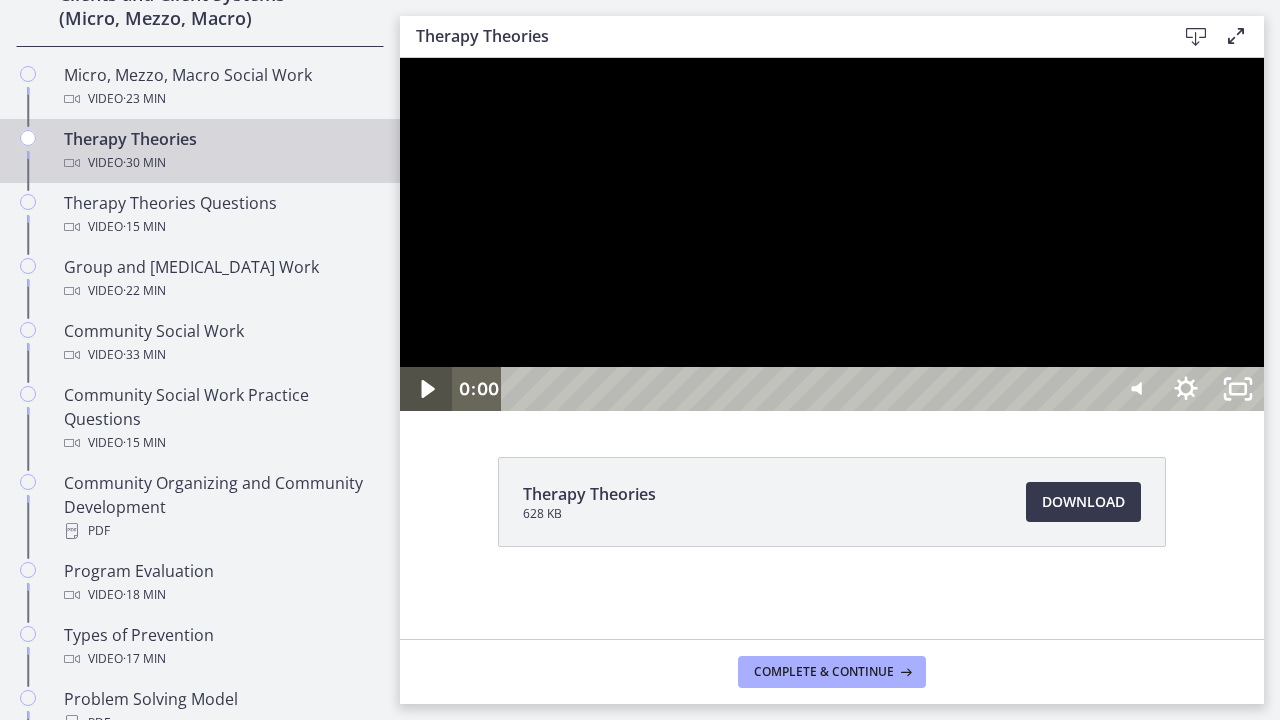 click 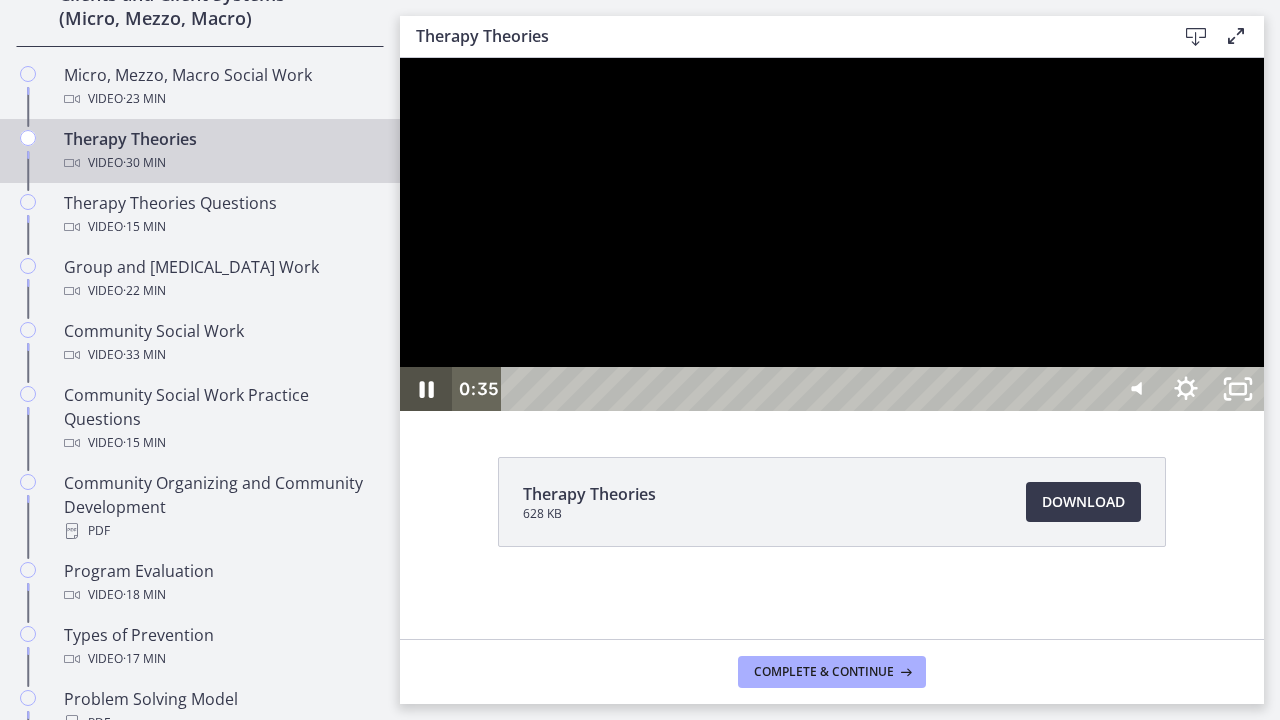 click 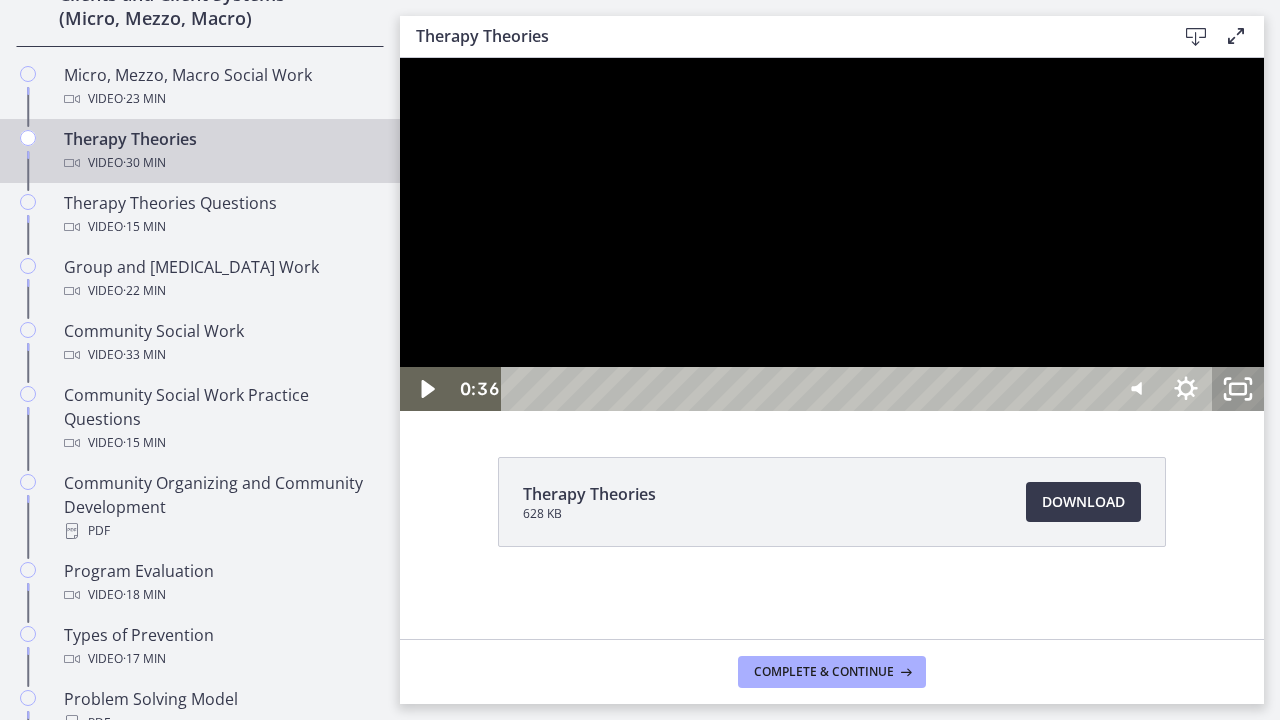 click 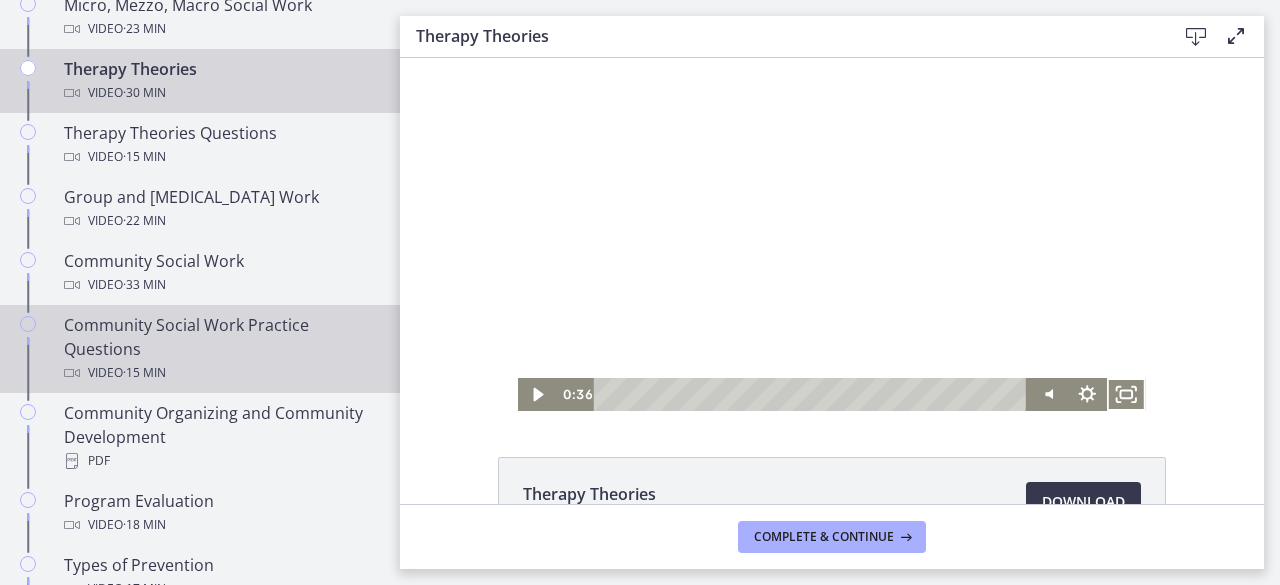 scroll, scrollTop: 898, scrollLeft: 0, axis: vertical 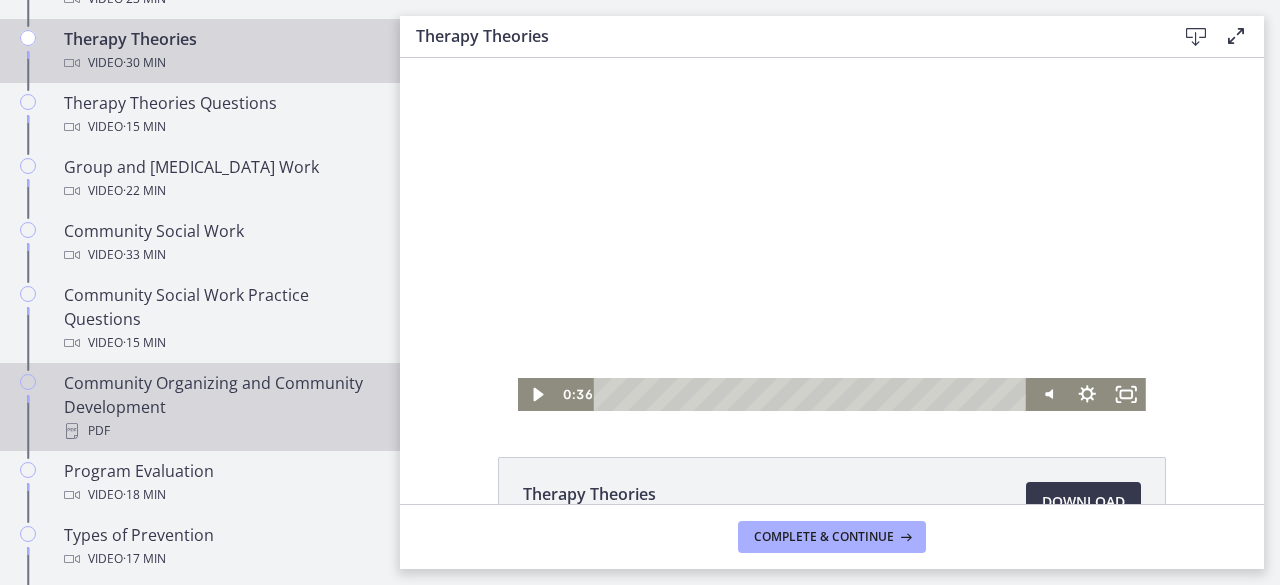 click on "Community Organizing and Community Development
PDF" at bounding box center (220, 407) 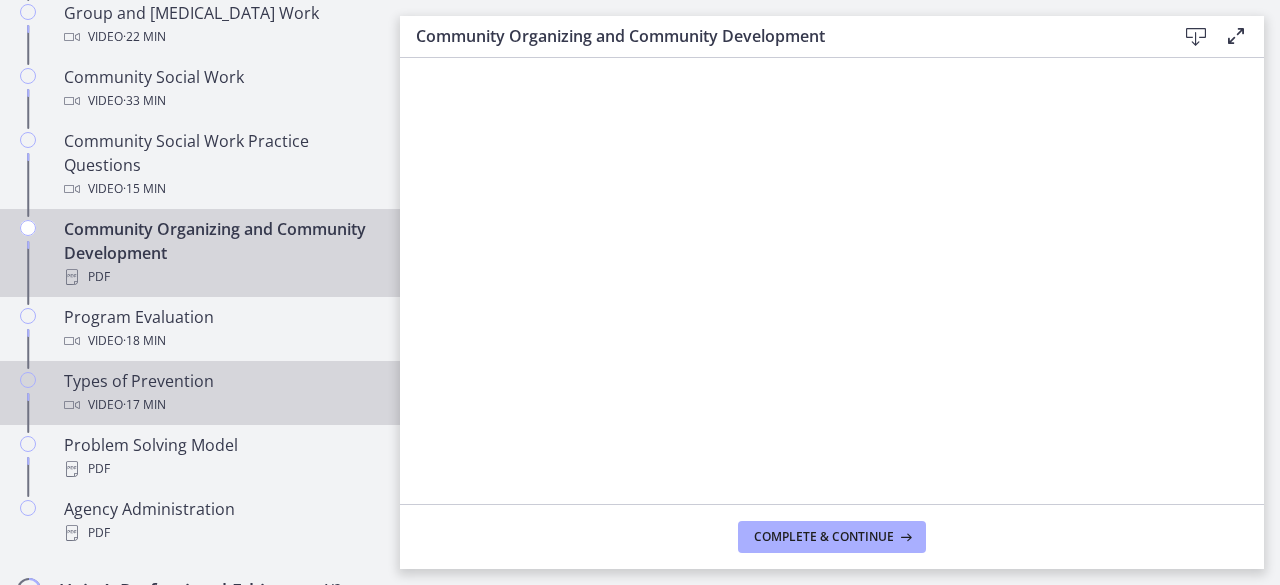 scroll, scrollTop: 1098, scrollLeft: 0, axis: vertical 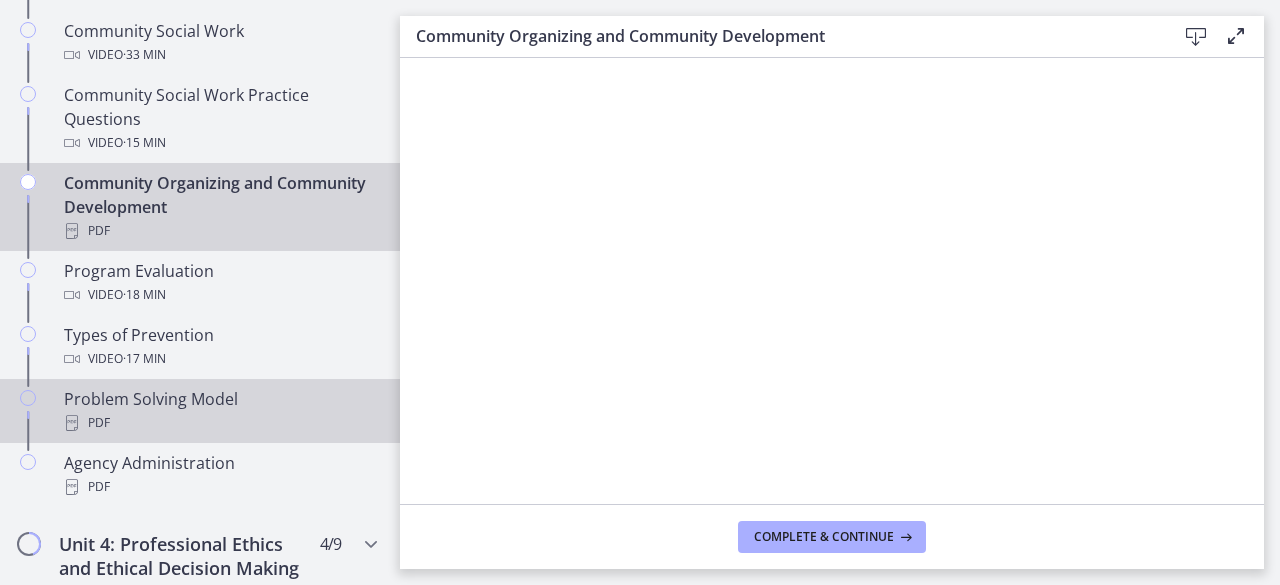 click on "Problem Solving Model
PDF" at bounding box center [220, 411] 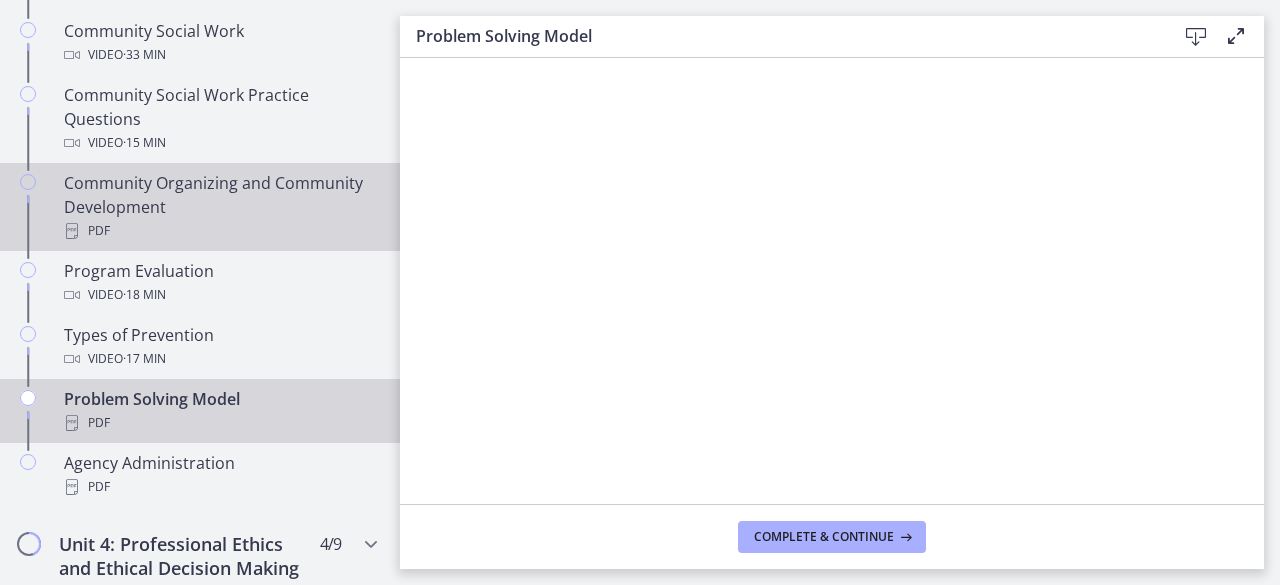click on "Community Organizing and Community Development
PDF" at bounding box center (220, 207) 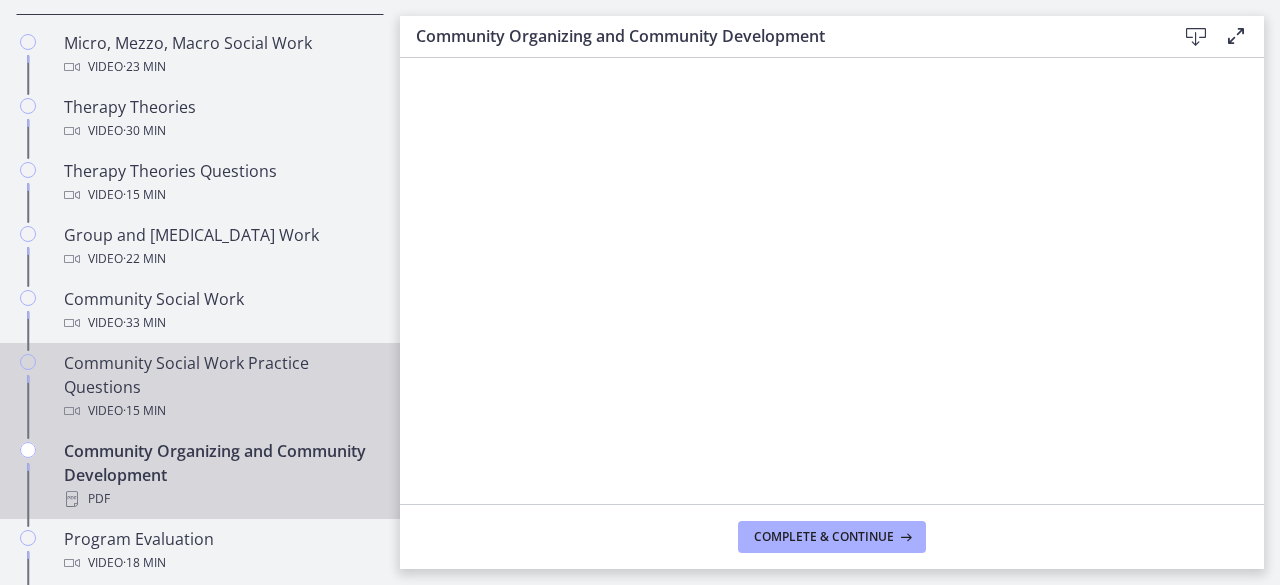 scroll, scrollTop: 798, scrollLeft: 0, axis: vertical 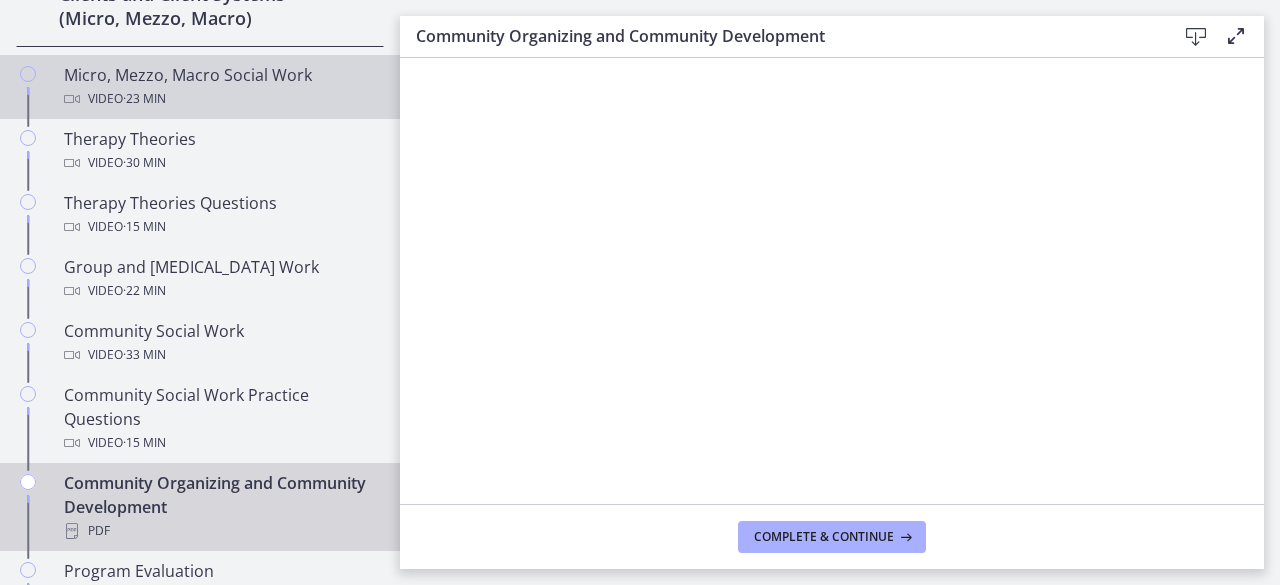 click on "Video
·  23 min" at bounding box center [220, 99] 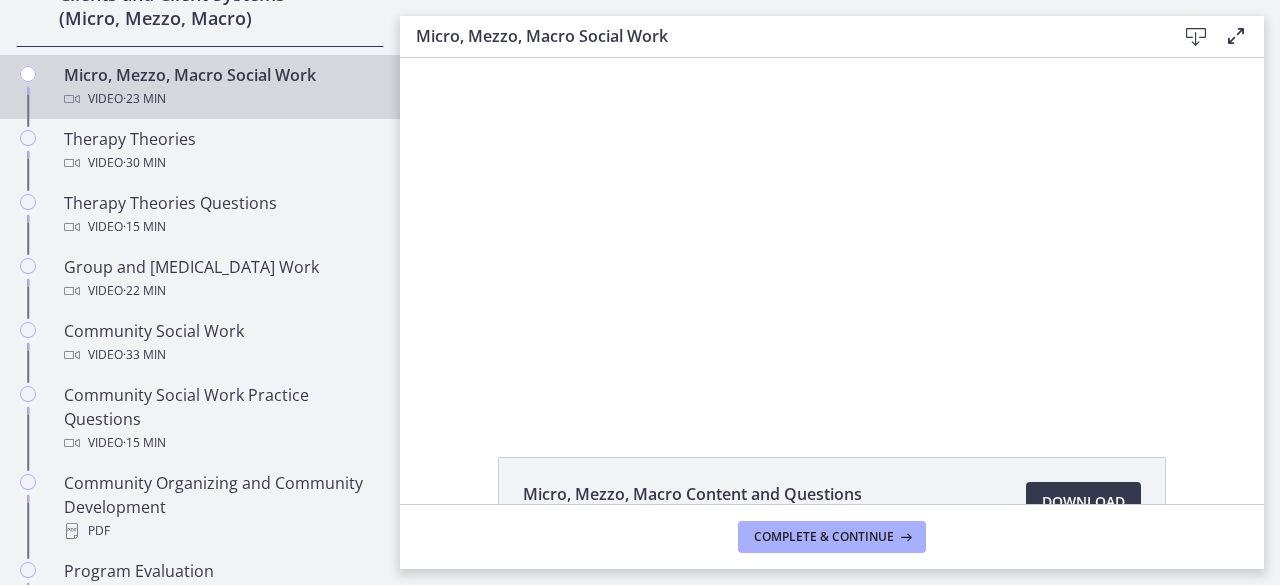 scroll, scrollTop: 0, scrollLeft: 0, axis: both 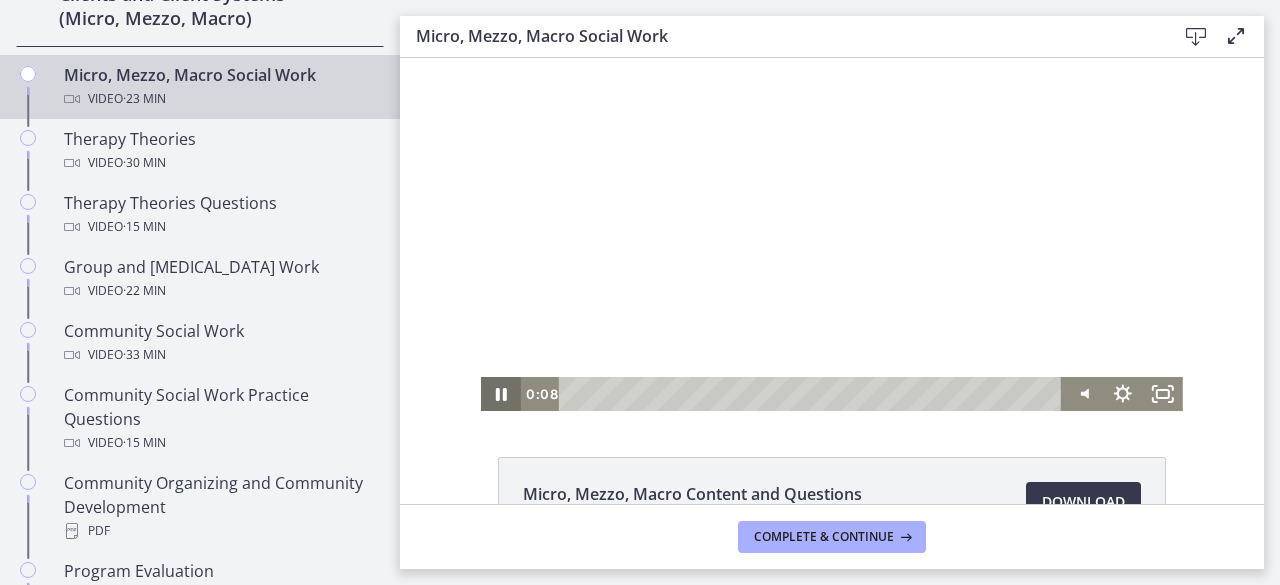 click 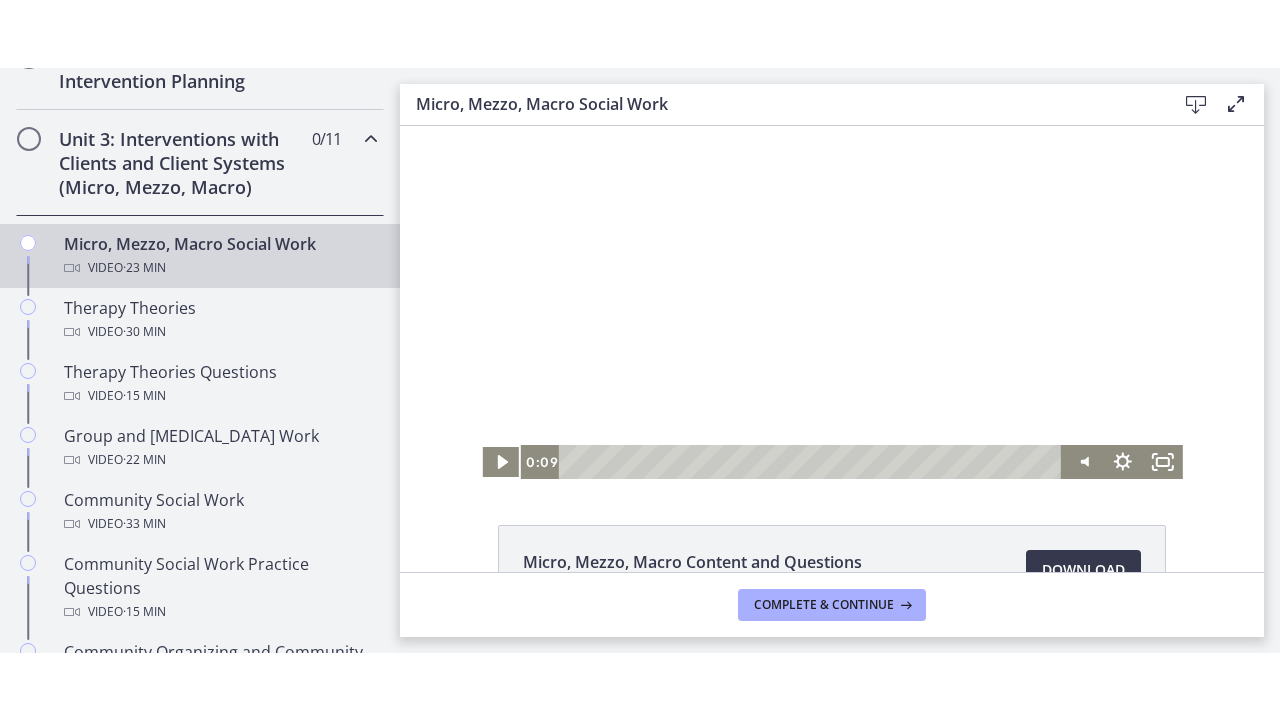scroll, scrollTop: 598, scrollLeft: 0, axis: vertical 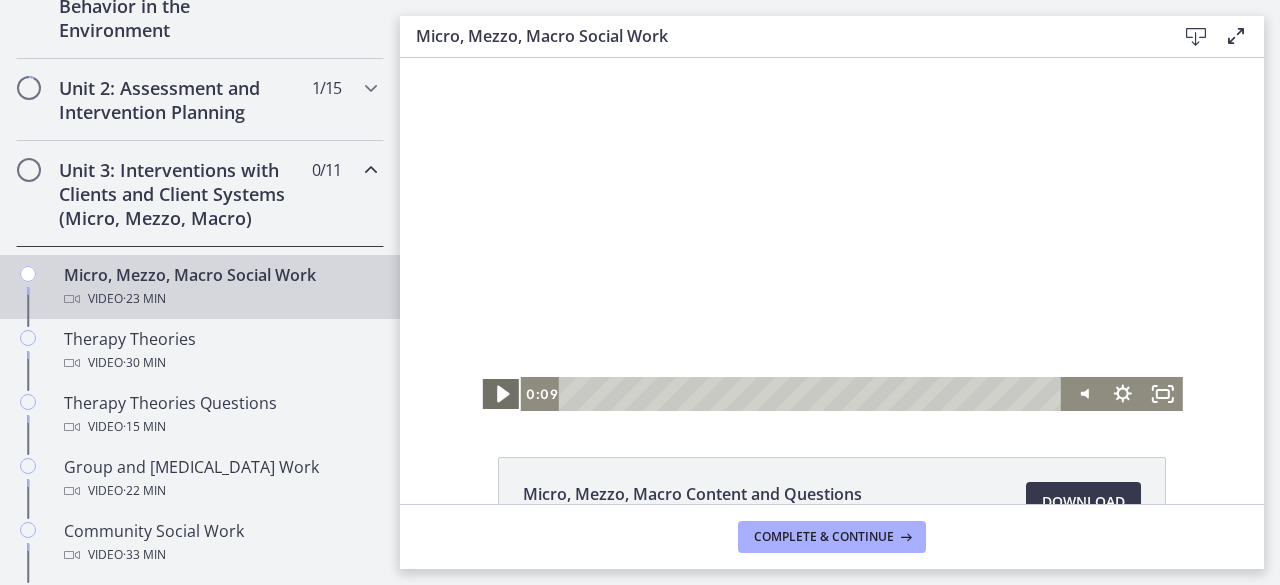 drag, startPoint x: 486, startPoint y: 401, endPoint x: 1180, endPoint y: 473, distance: 697.72485 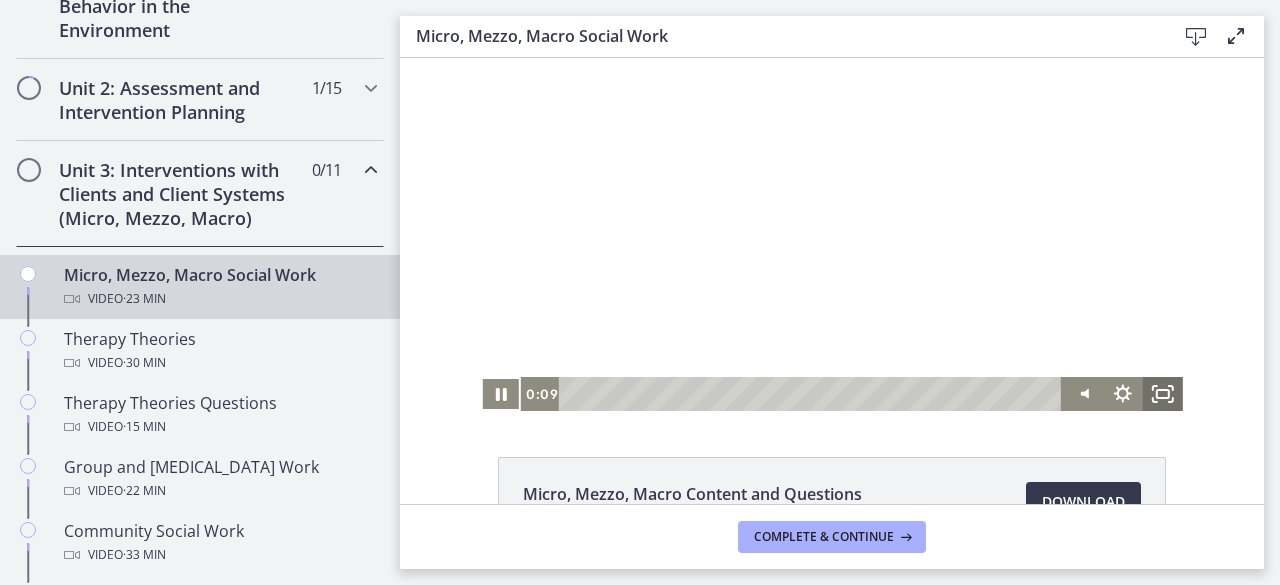 drag, startPoint x: 1154, startPoint y: 403, endPoint x: 1552, endPoint y: 554, distance: 425.6818 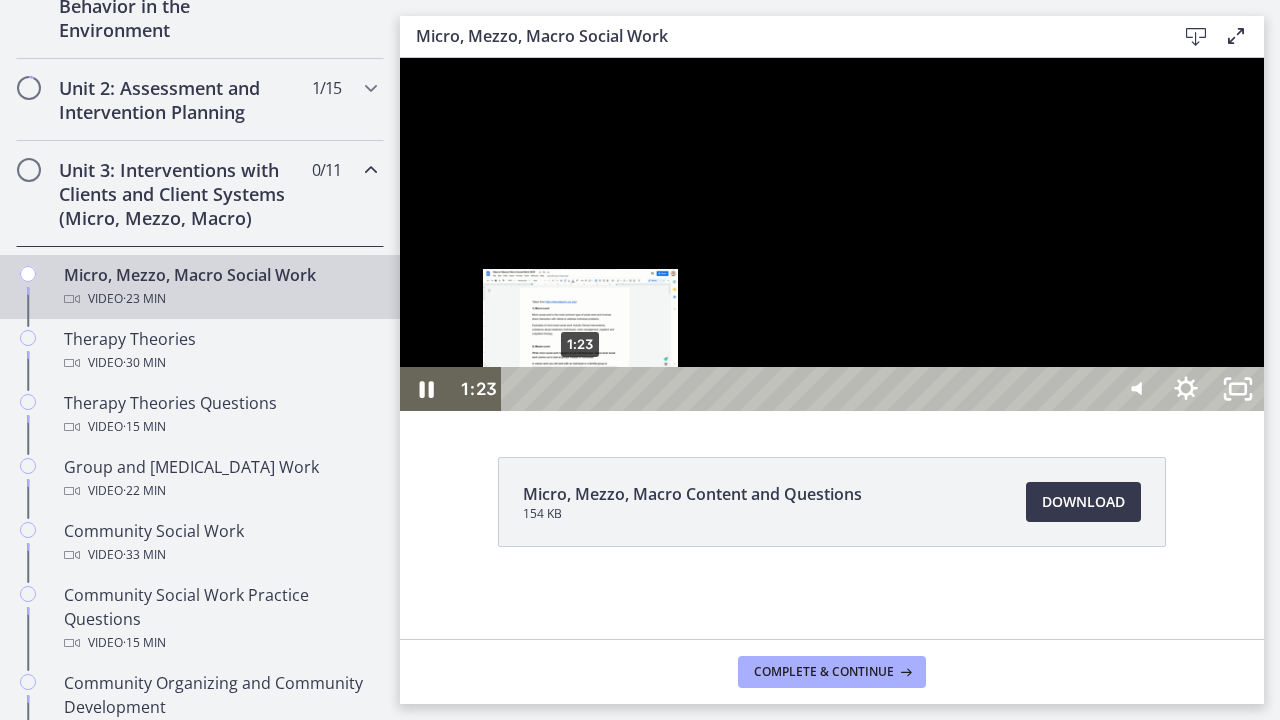 drag, startPoint x: 606, startPoint y: 760, endPoint x: 582, endPoint y: 760, distance: 24 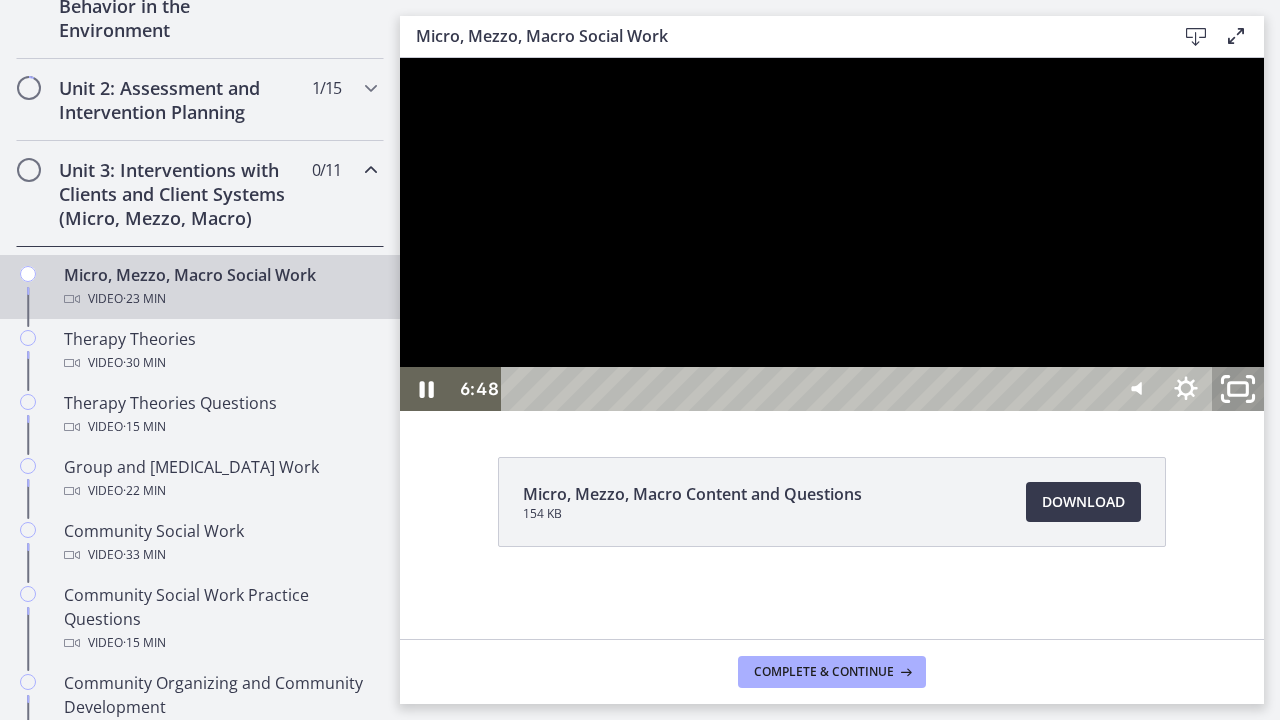 click 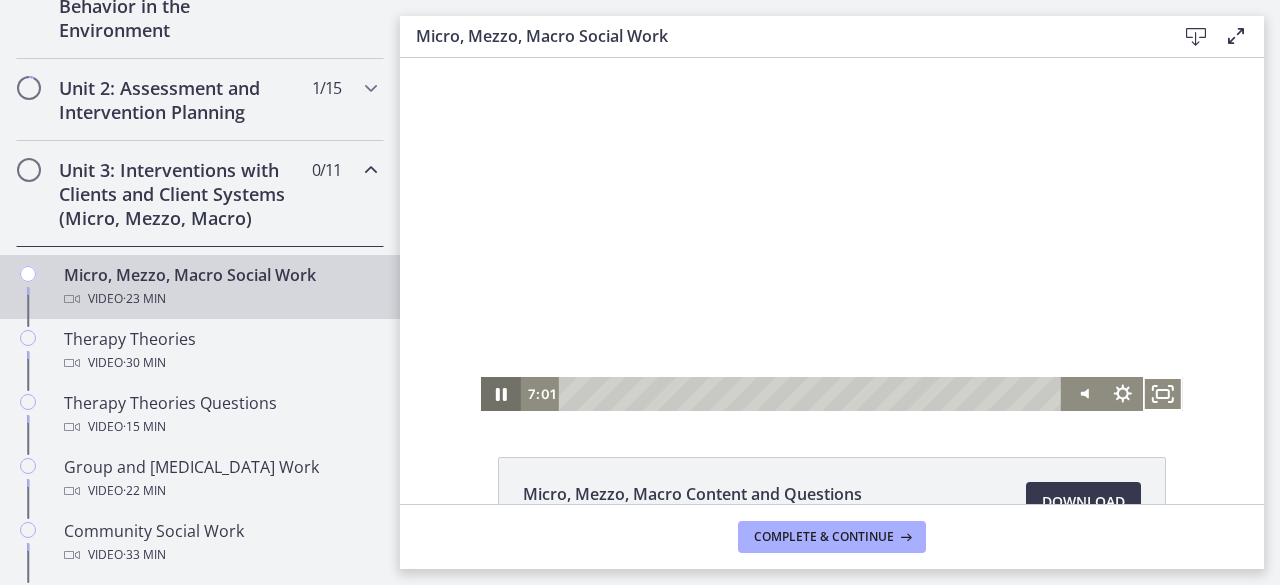 click 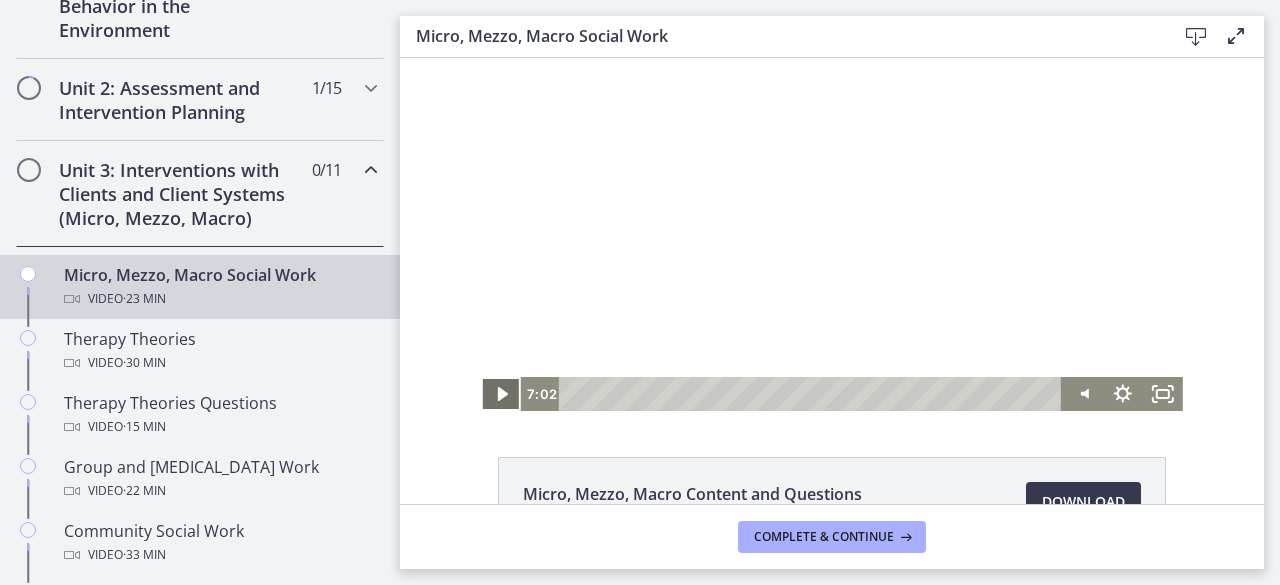 click 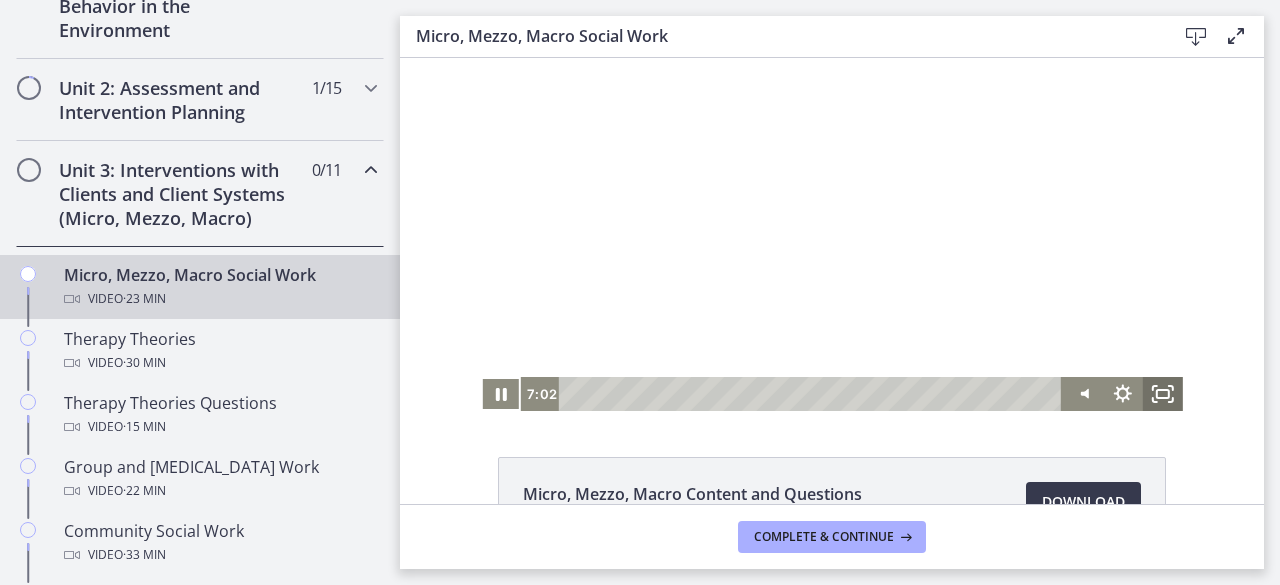 click 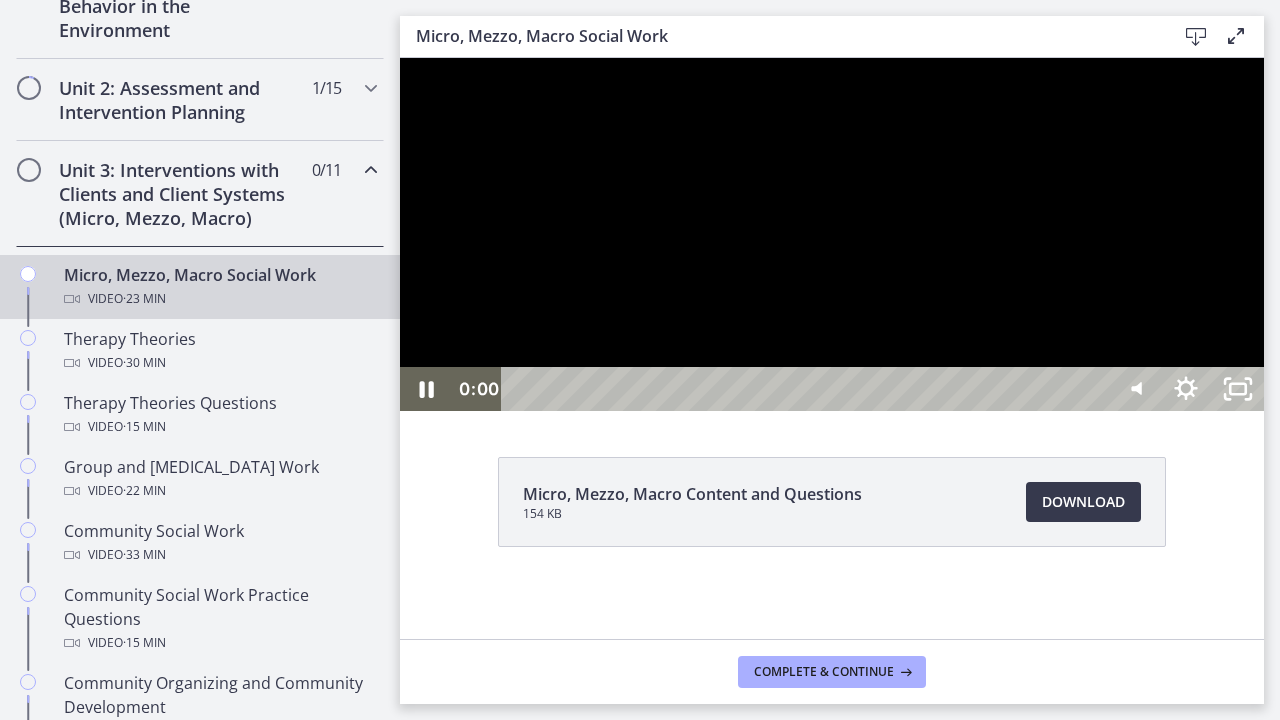 drag, startPoint x: 834, startPoint y: 757, endPoint x: 489, endPoint y: 751, distance: 345.0522 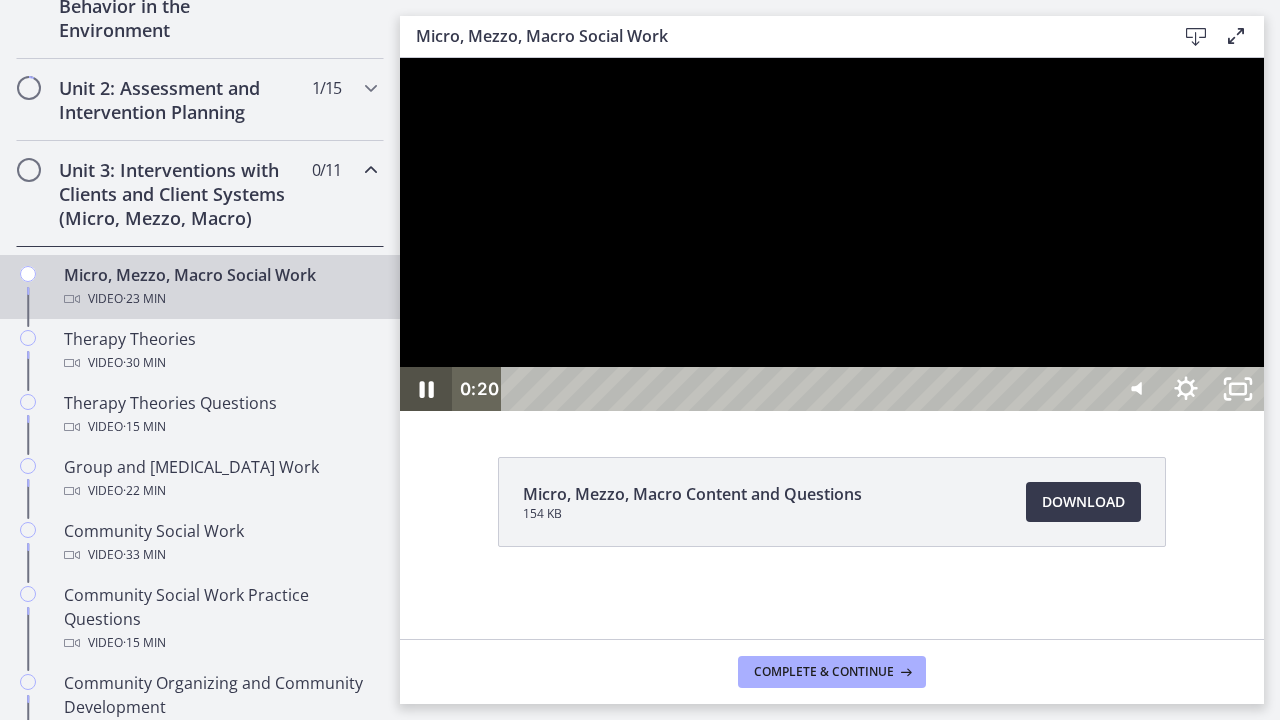 click 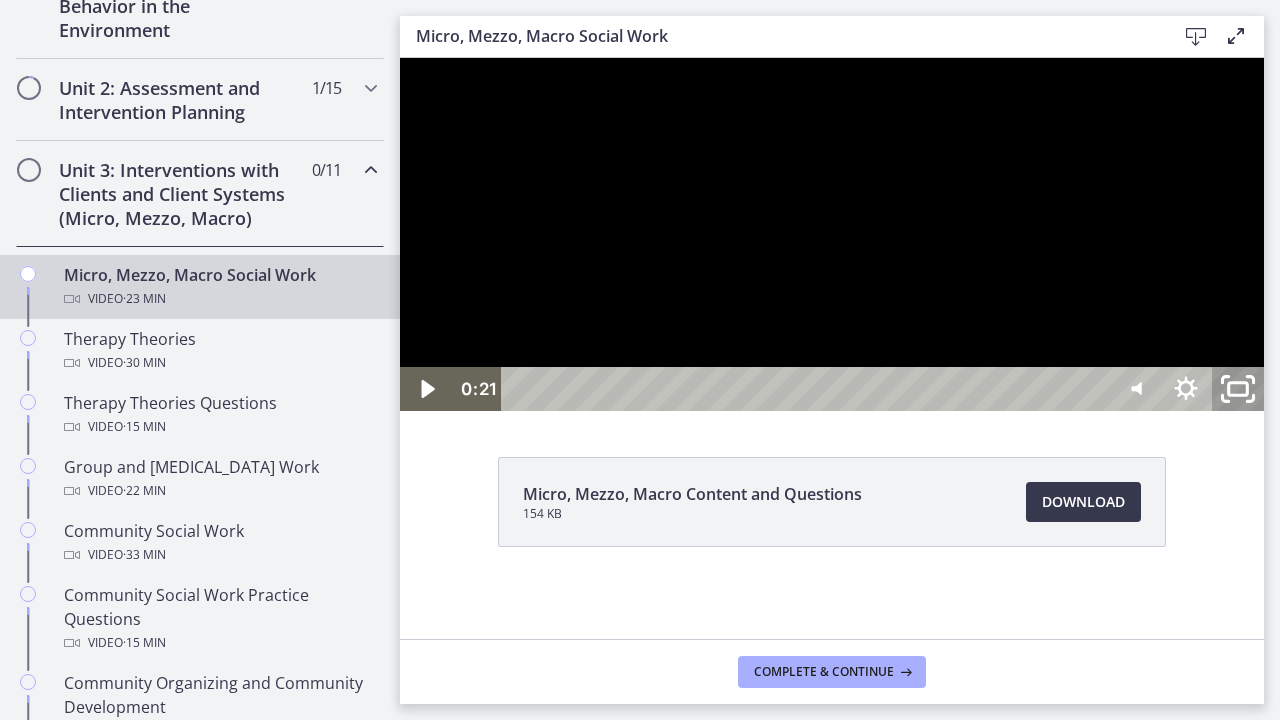 click 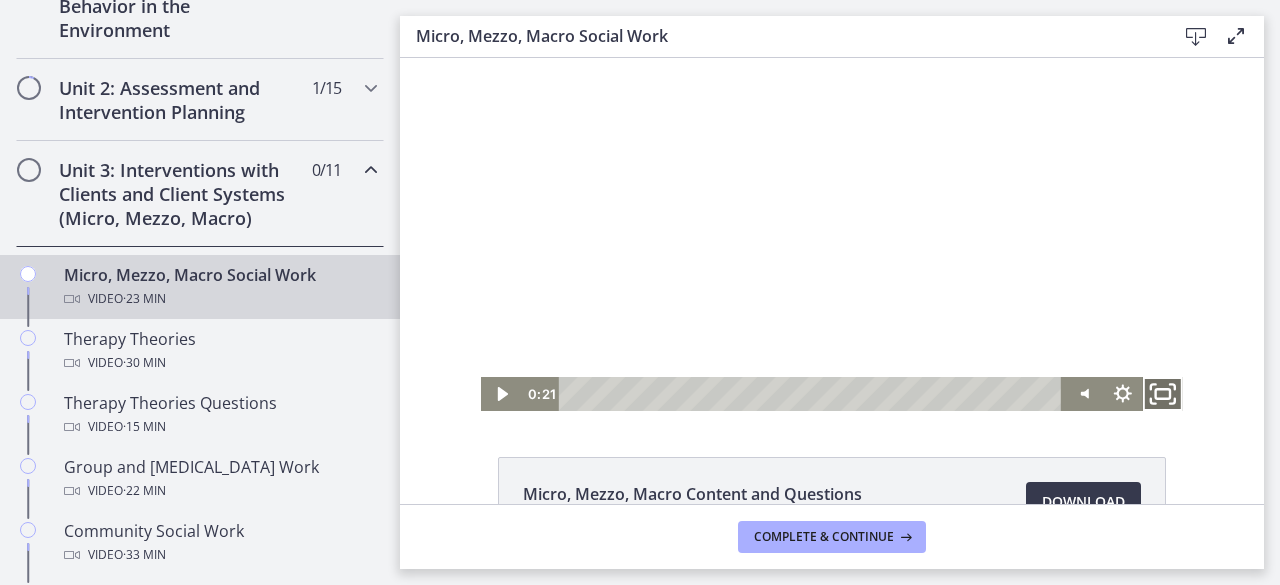 click 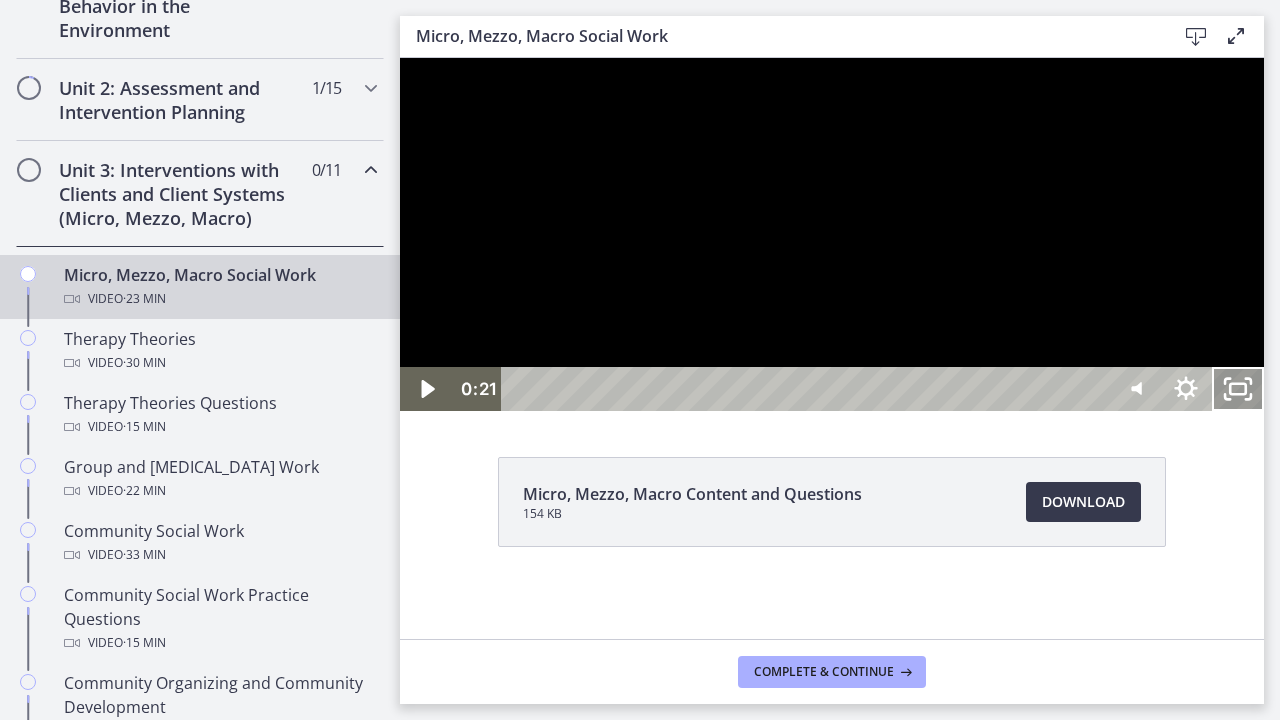 click 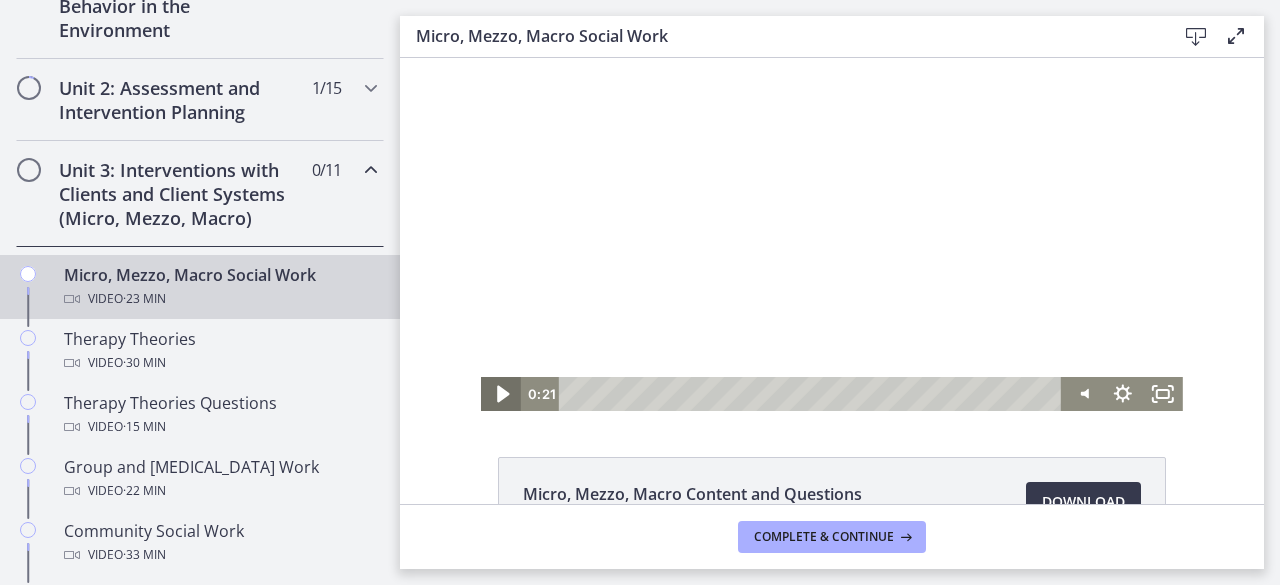 click 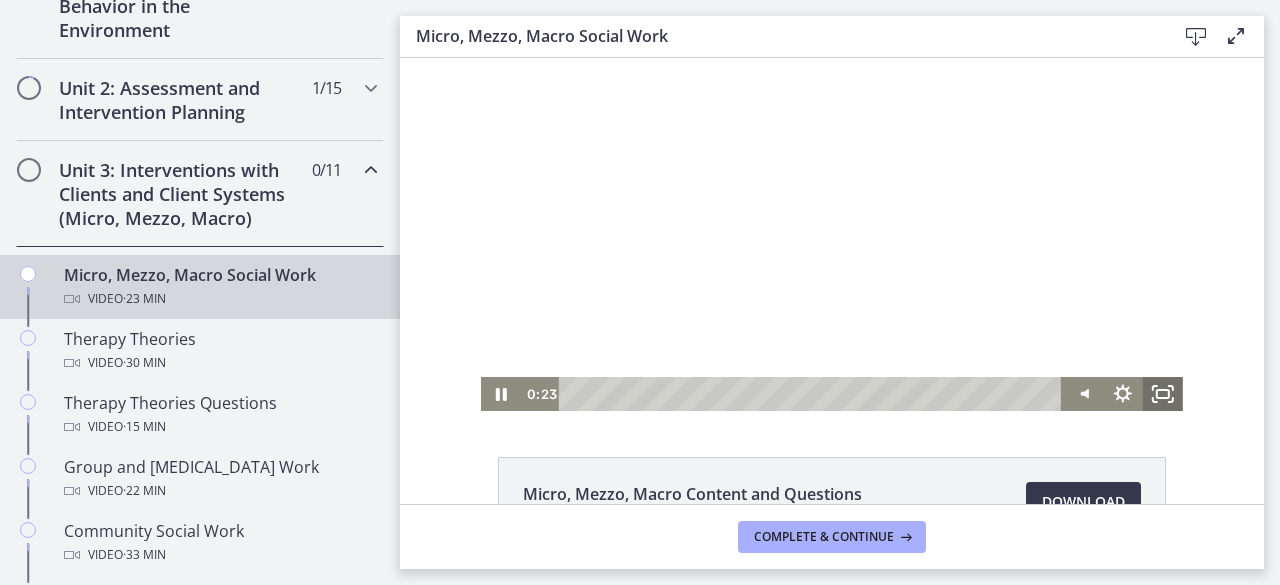 click 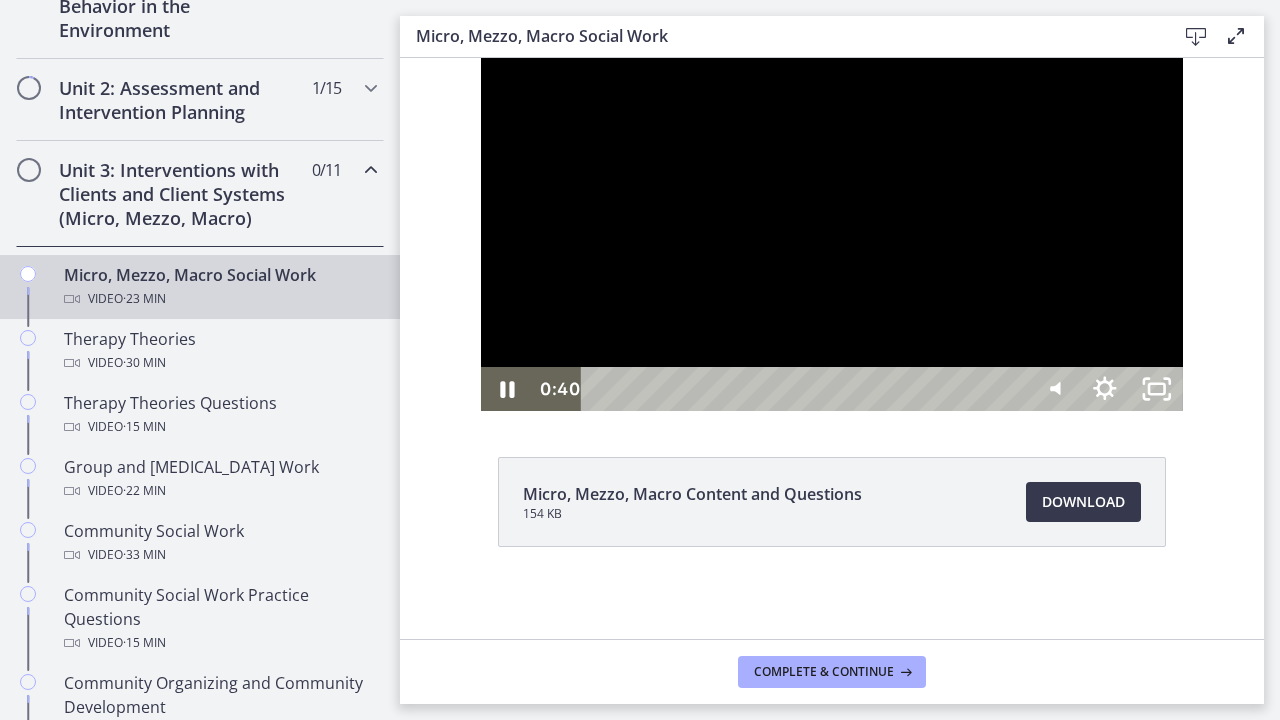 type 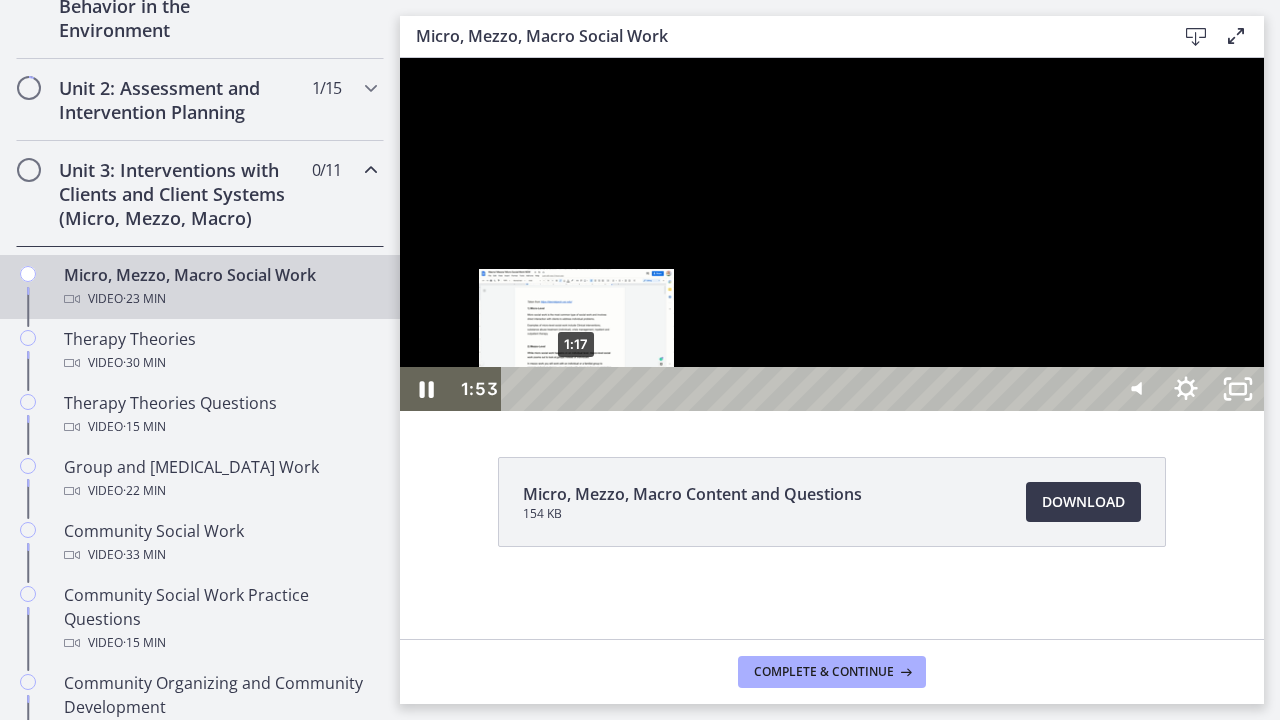 click on "1:17" at bounding box center (807, 389) 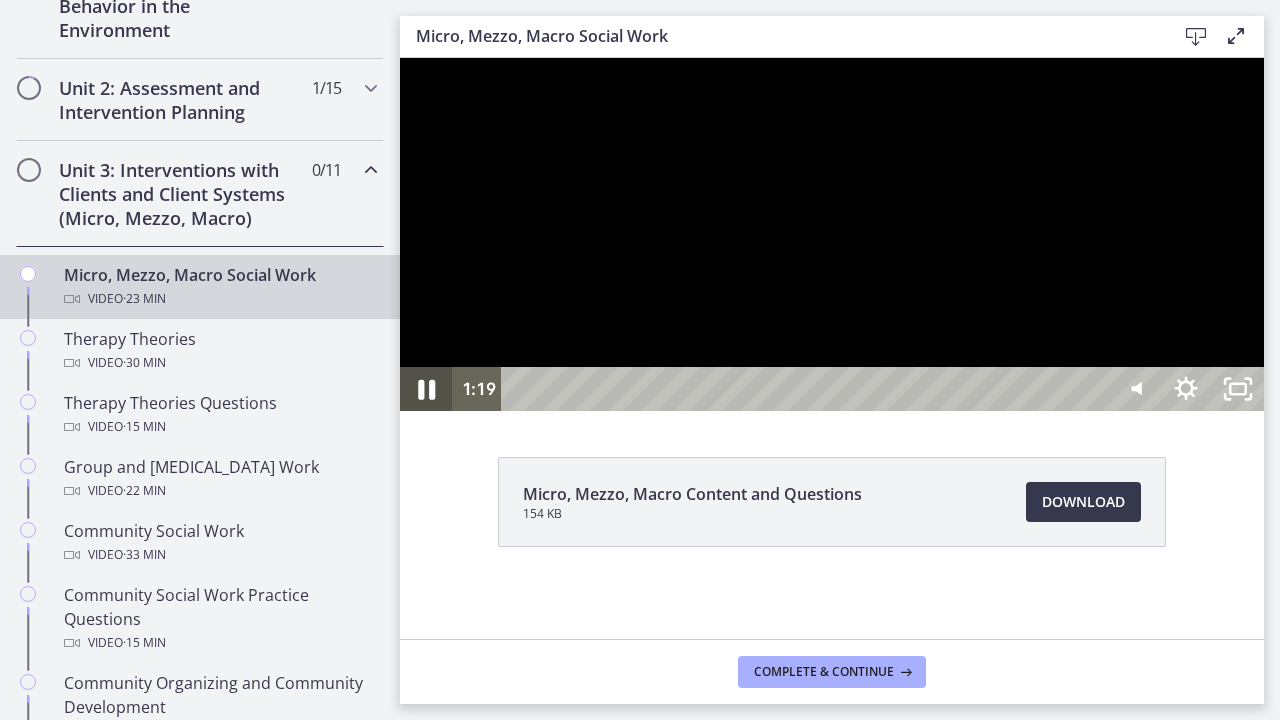 click 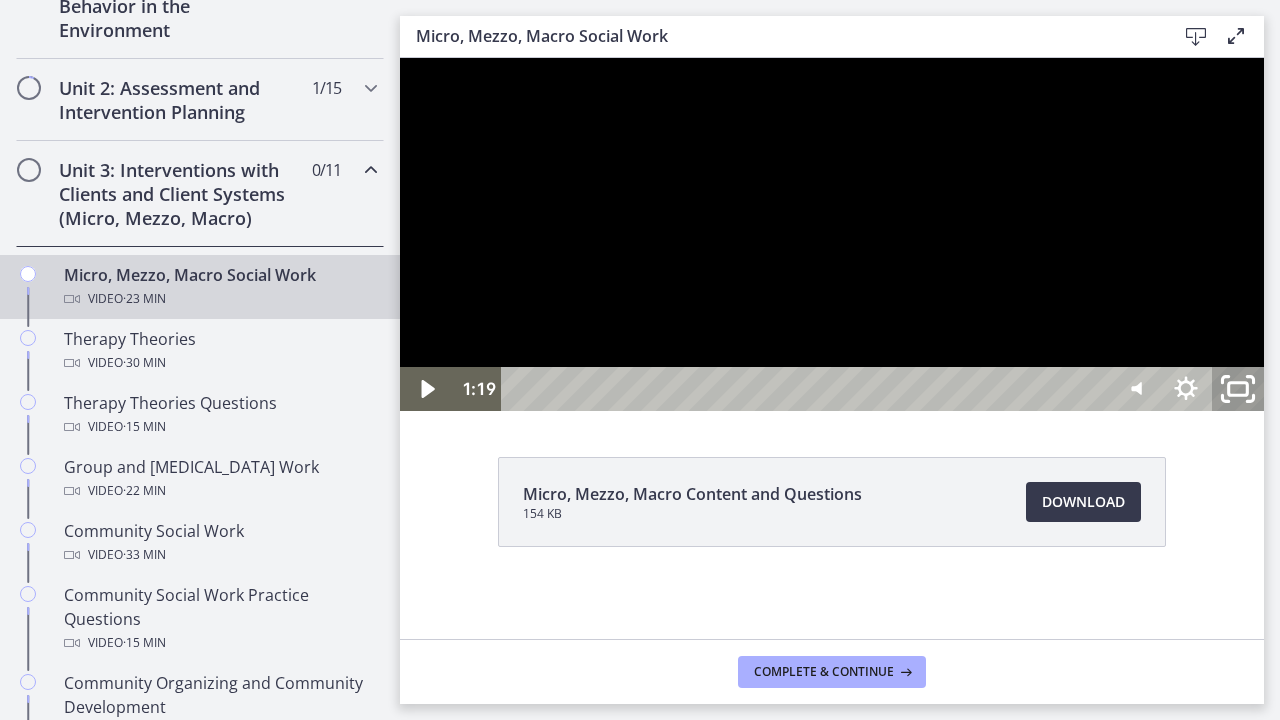 click 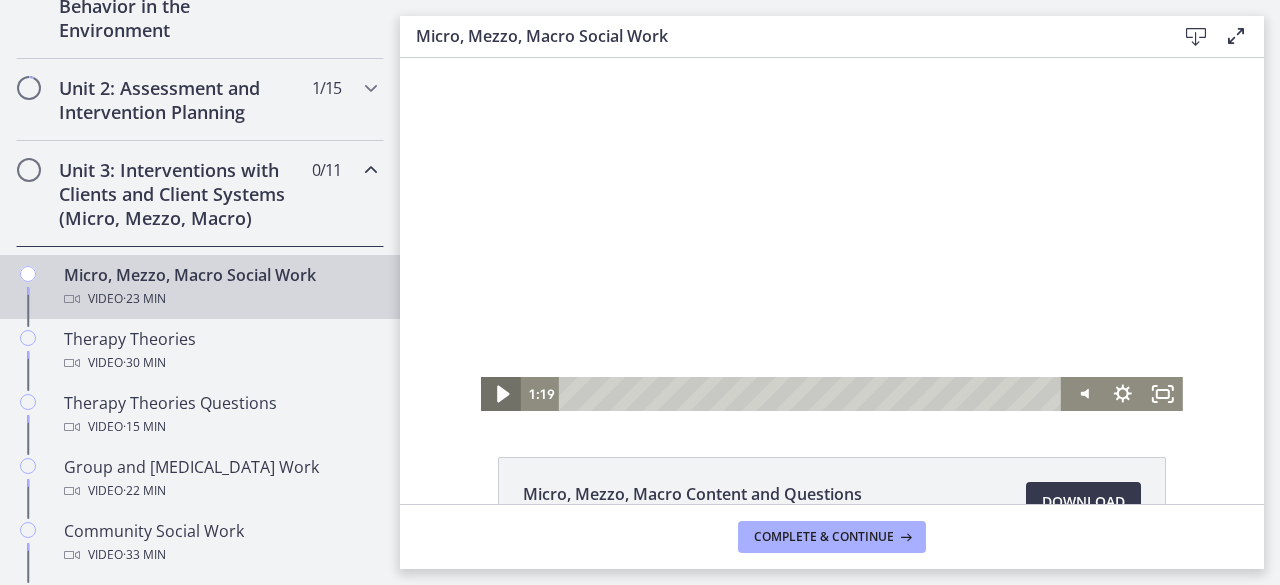 click 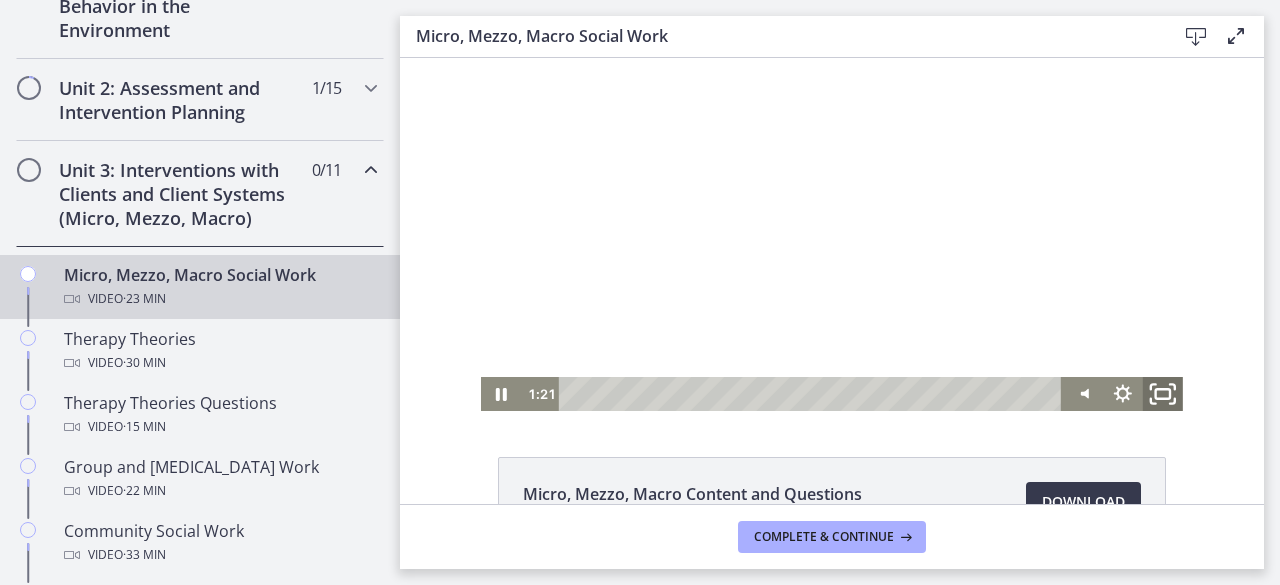 click 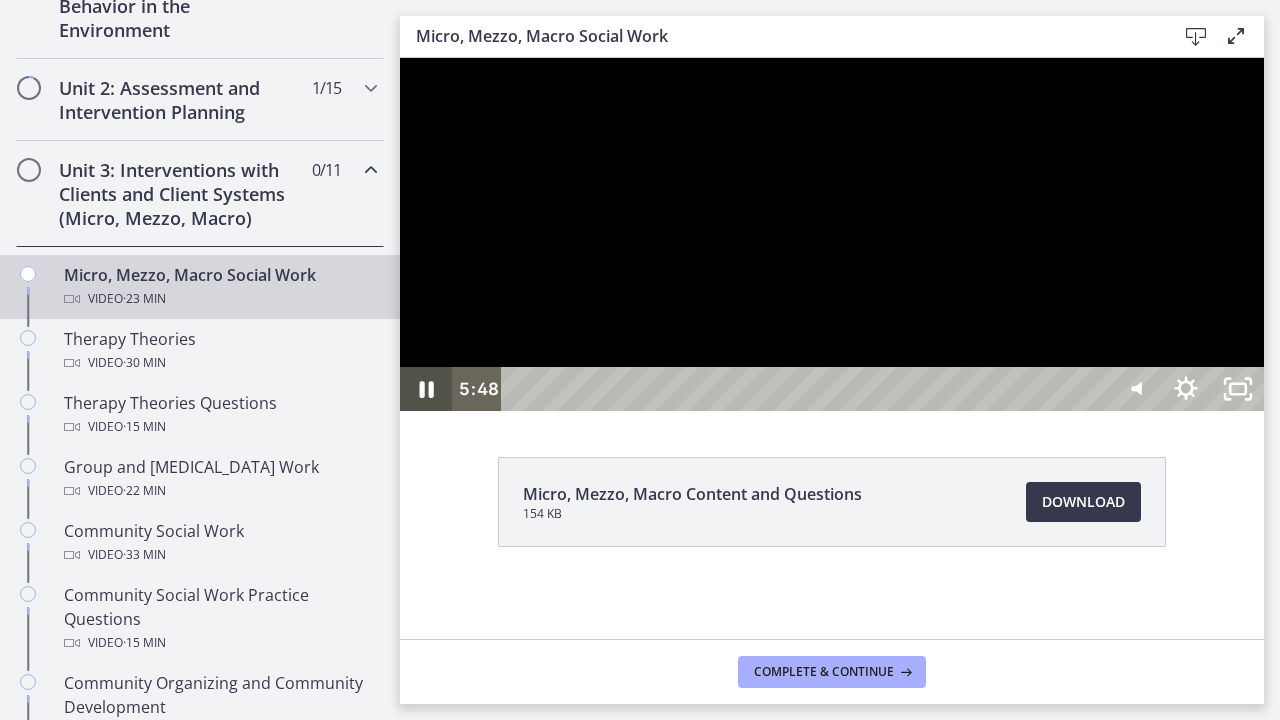 click 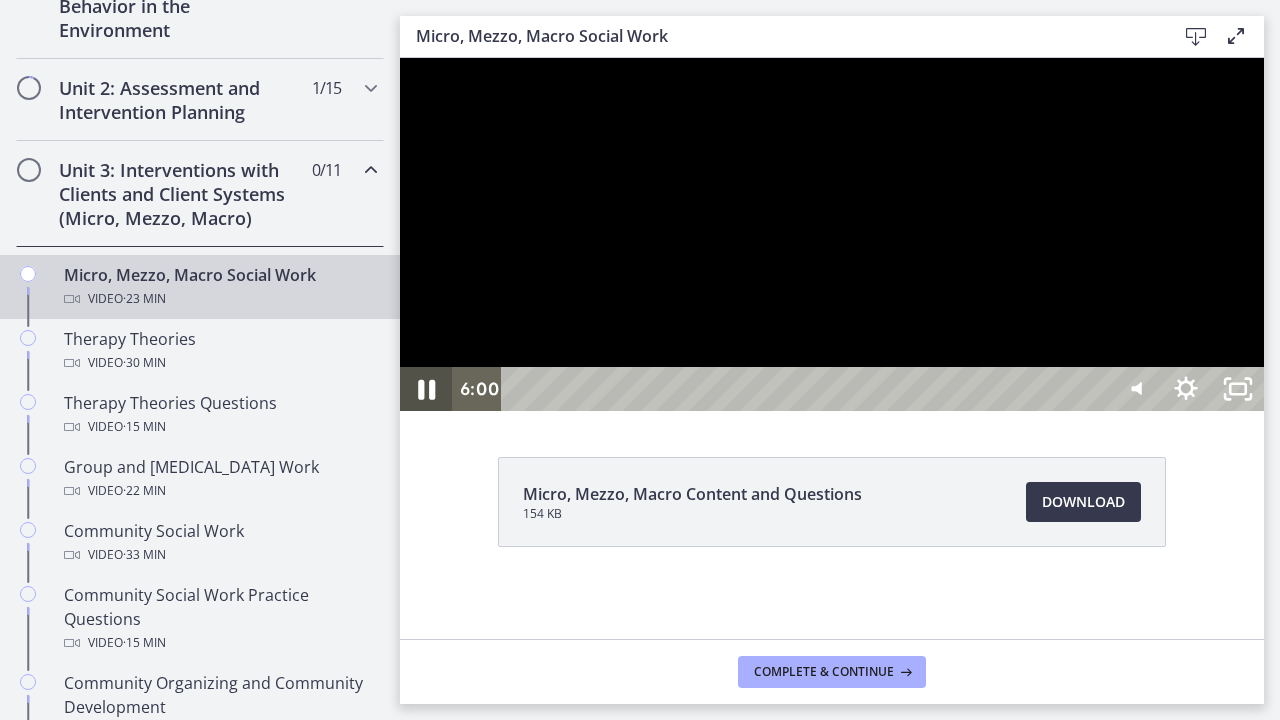 click 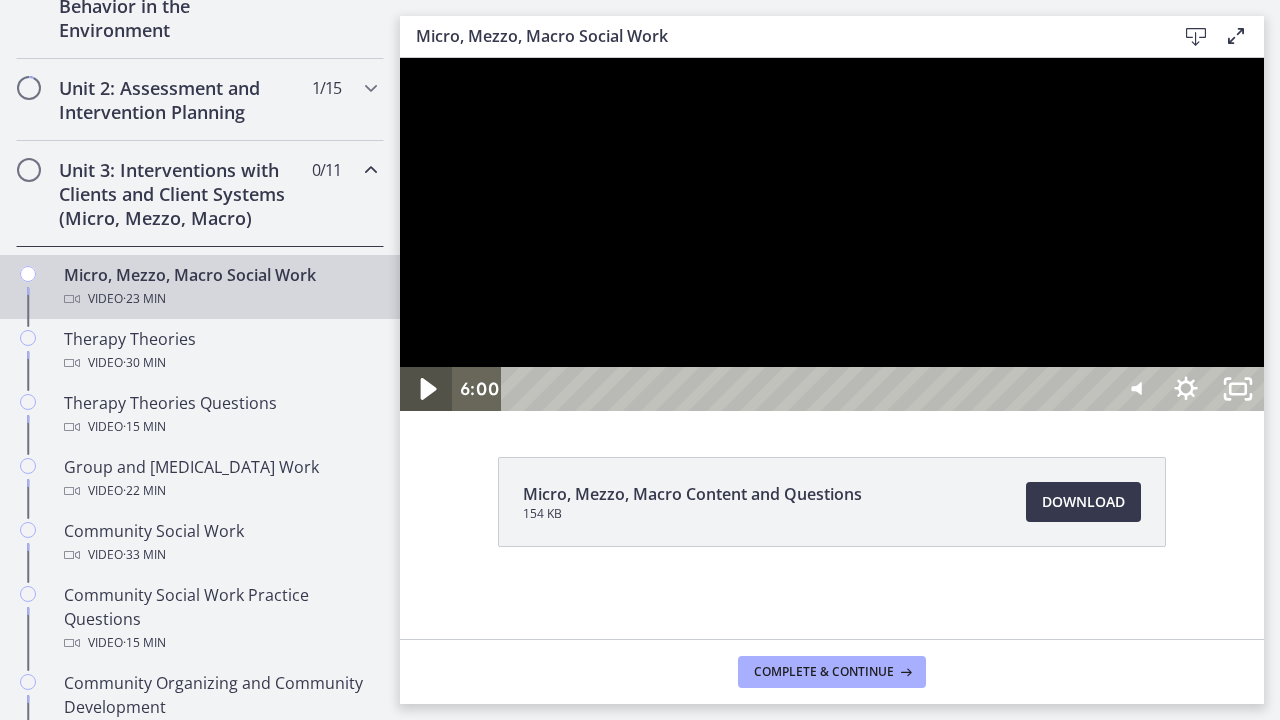 click 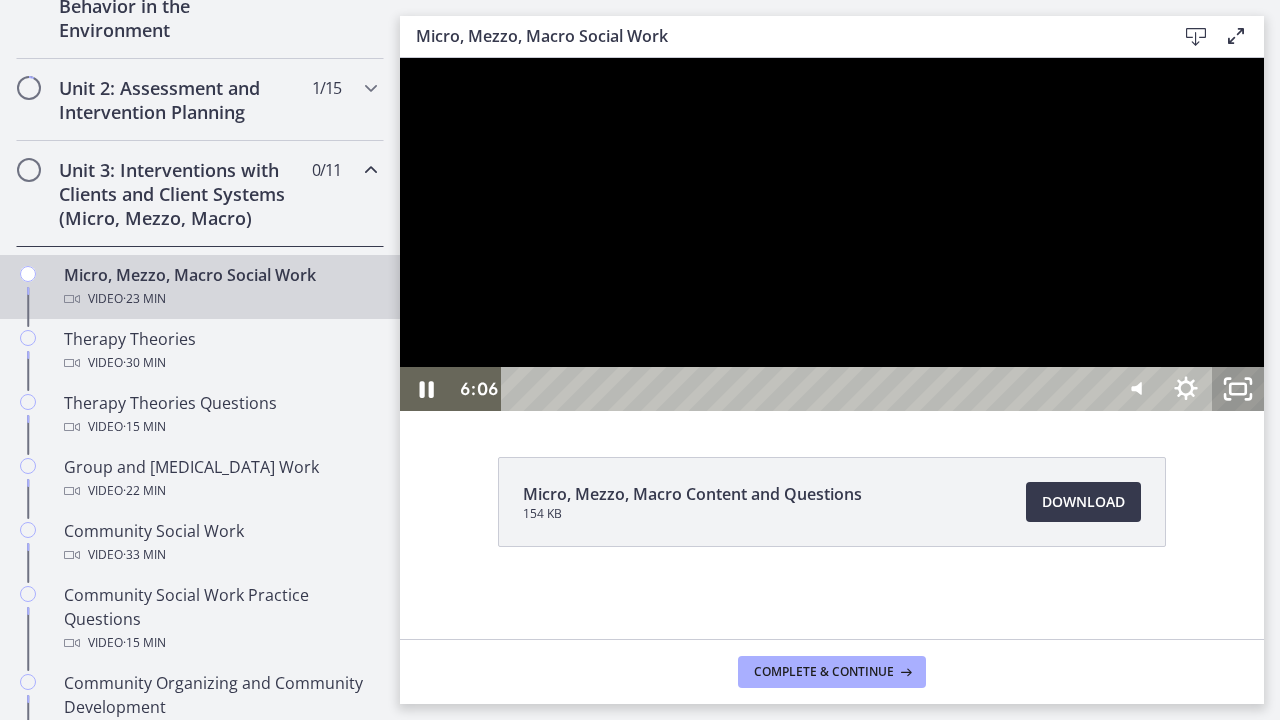 click 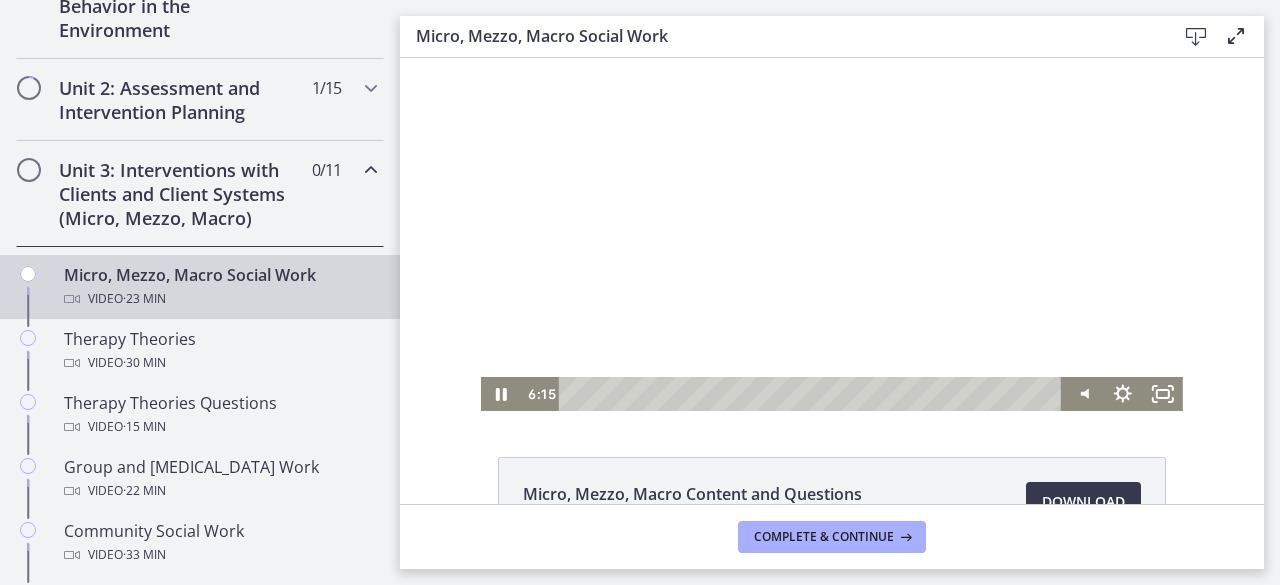 click at bounding box center (832, 234) 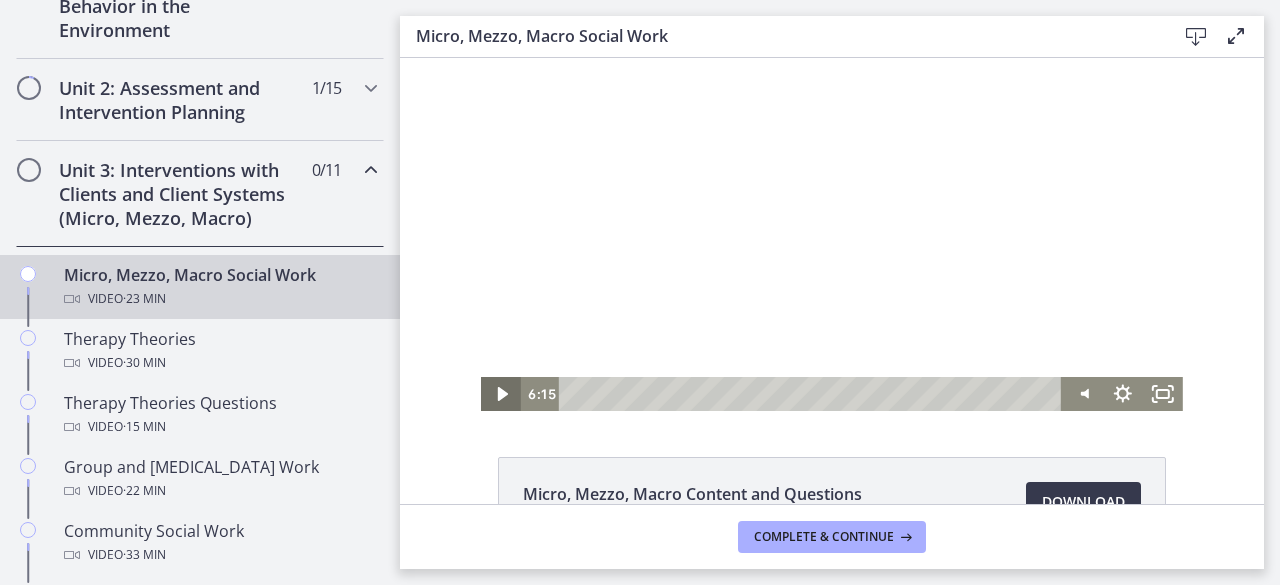 click 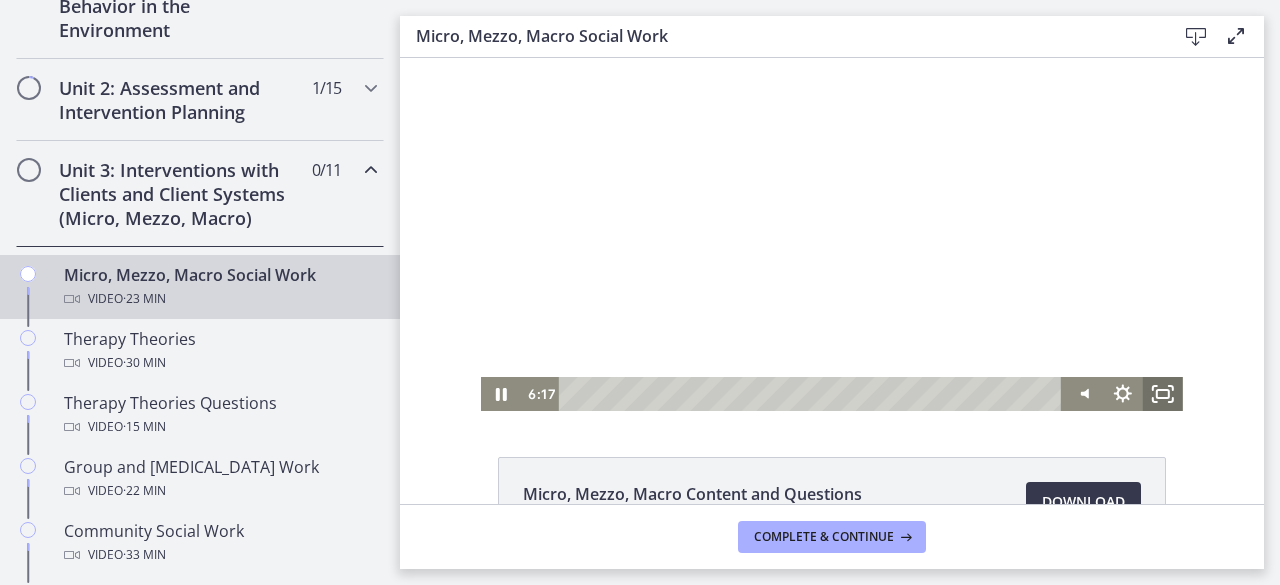click 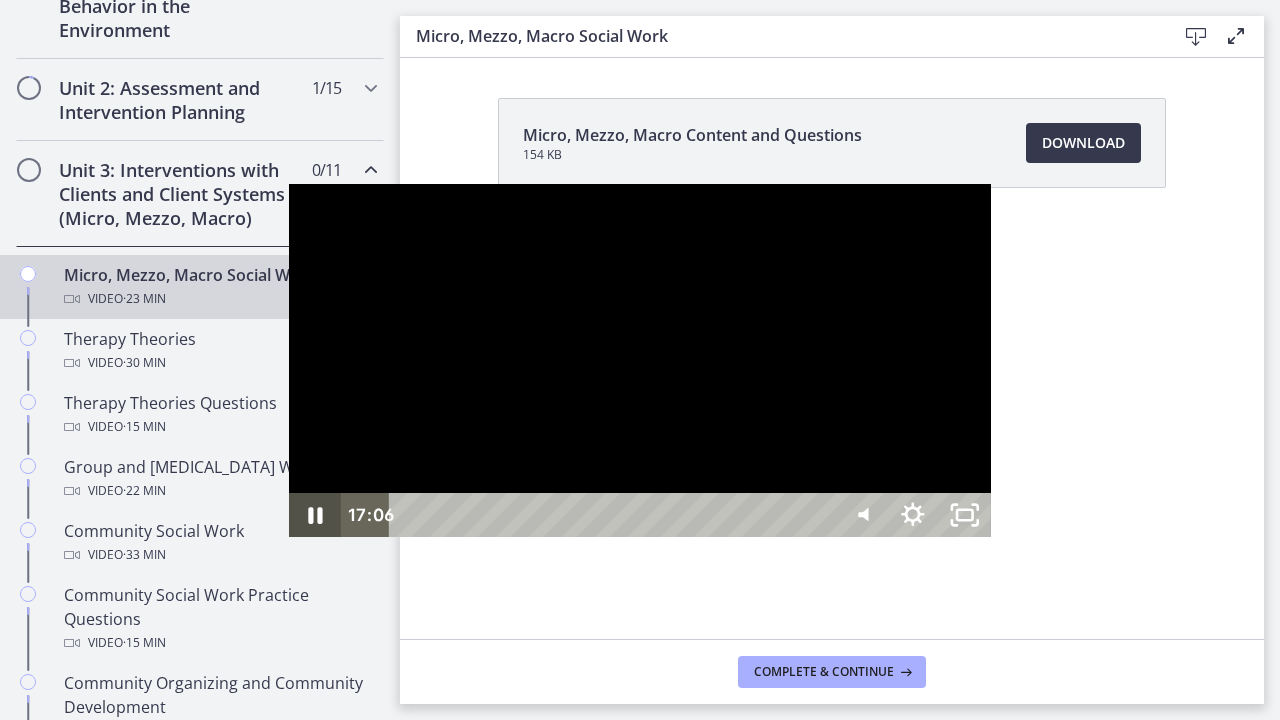 click 